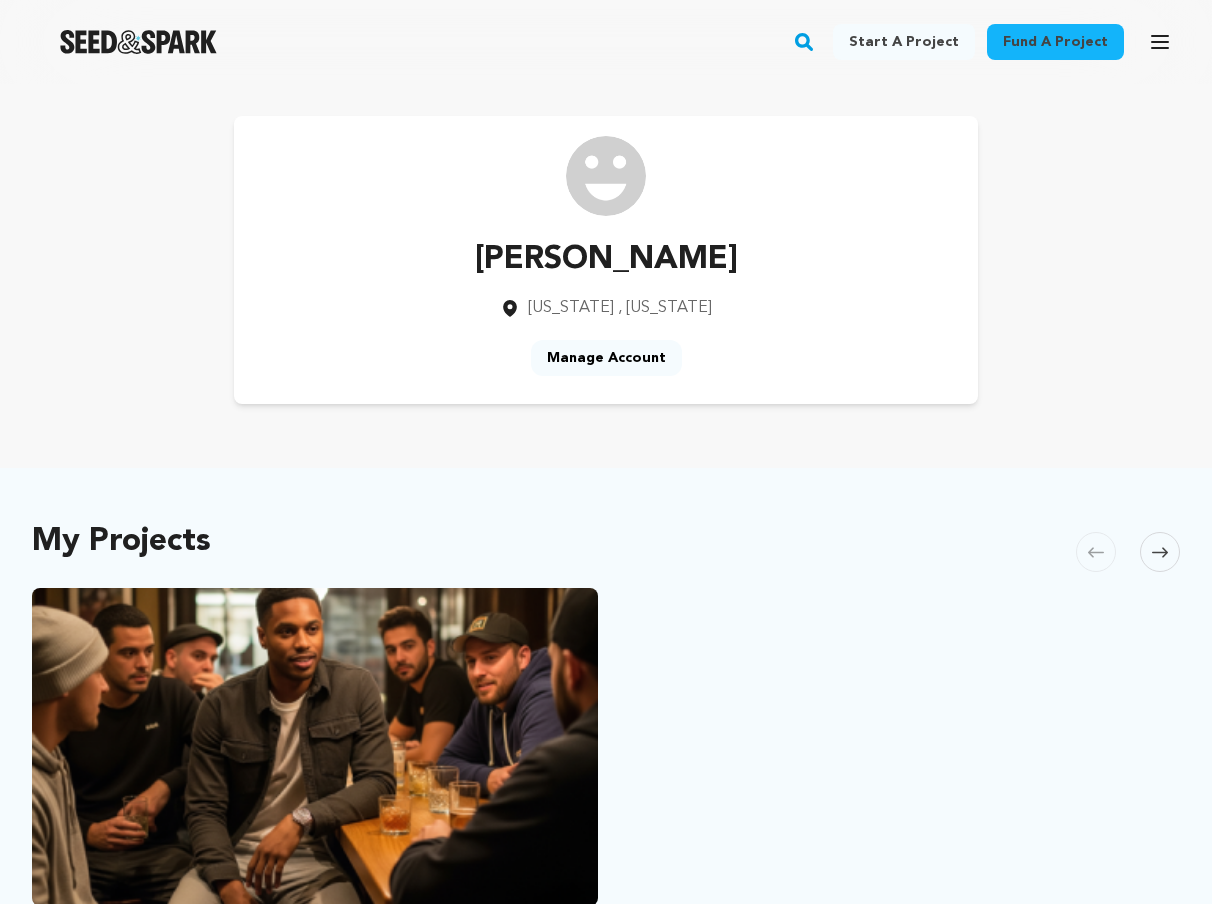 scroll, scrollTop: 0, scrollLeft: 0, axis: both 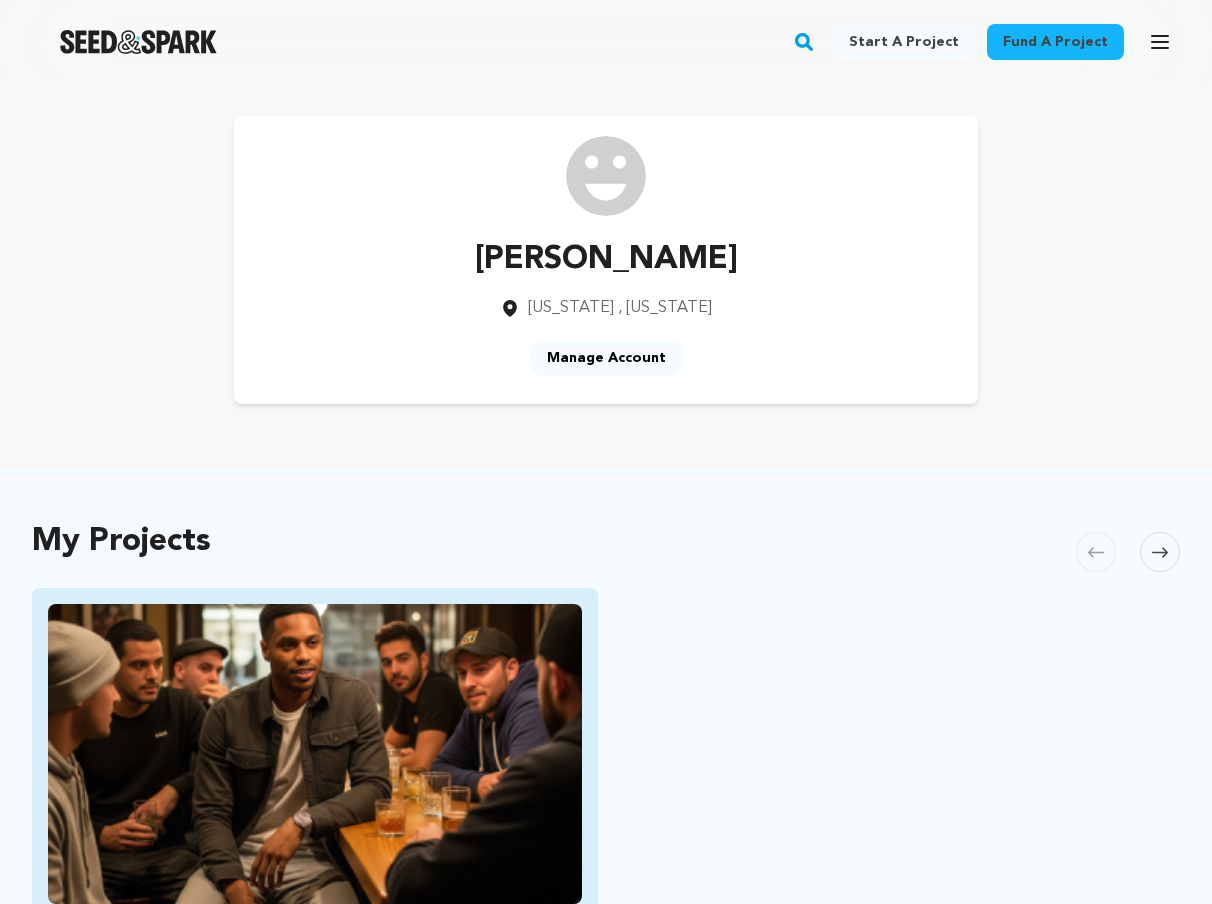 click on "Sean is a young social media influencer attempting to make a comeback. After a career burnout he finds himself at life's crossroads." at bounding box center [315, 1054] 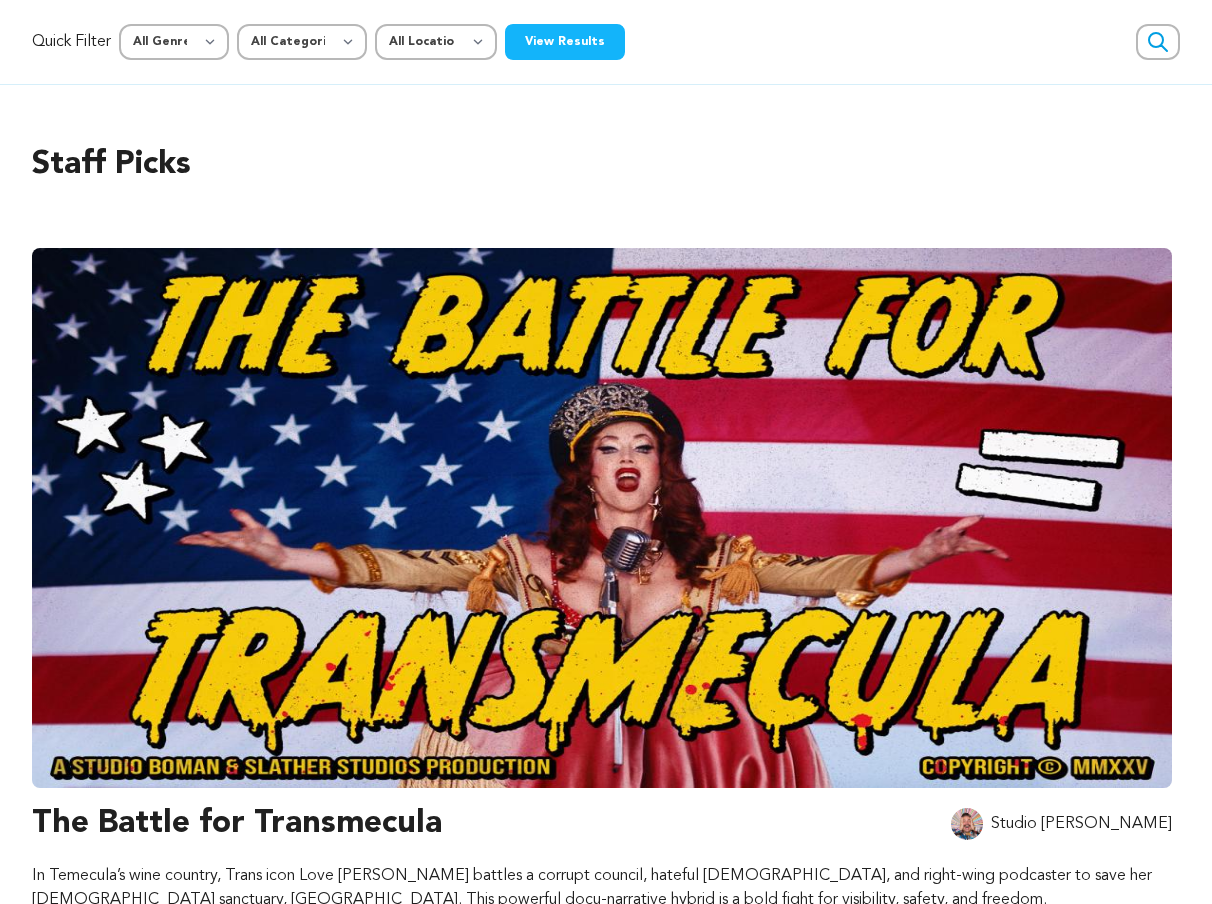 scroll, scrollTop: 0, scrollLeft: 0, axis: both 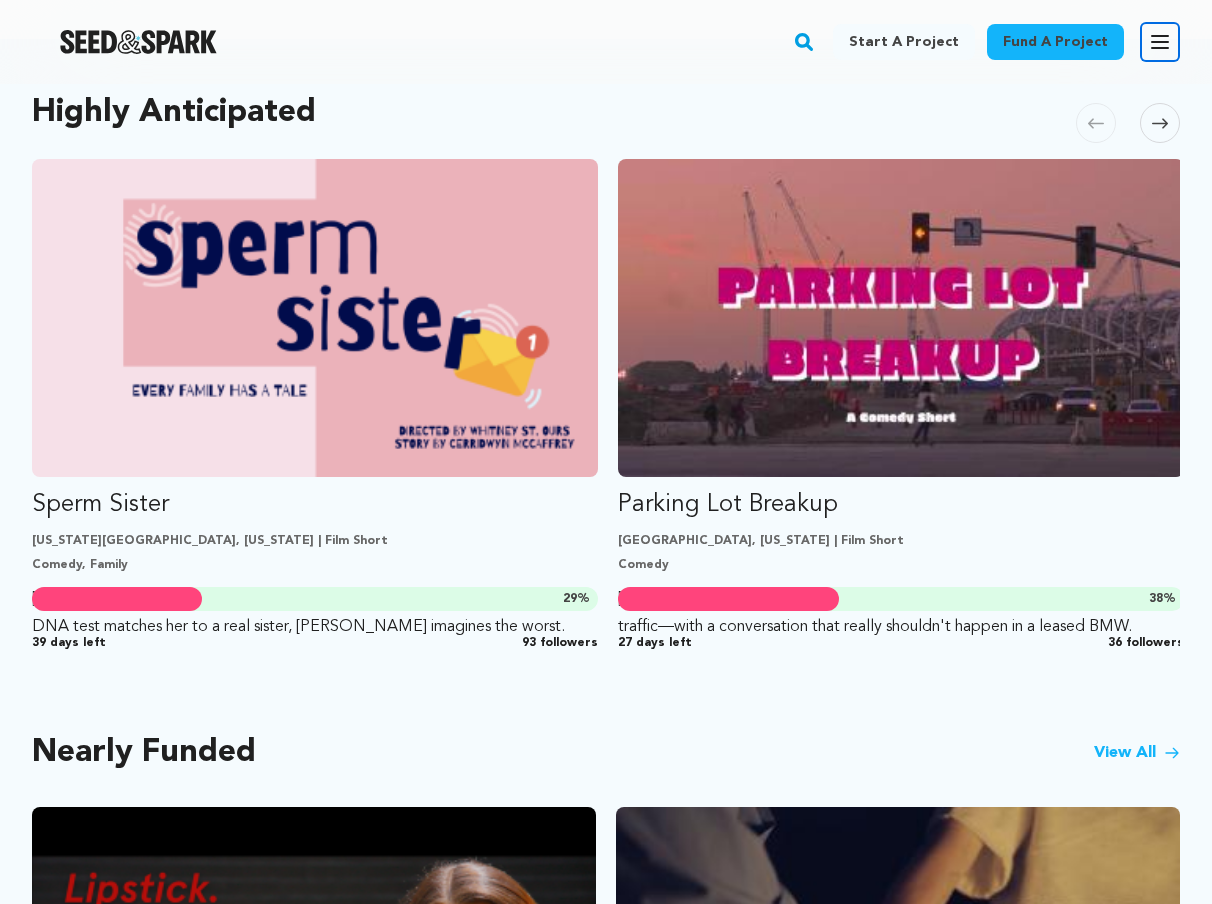 click 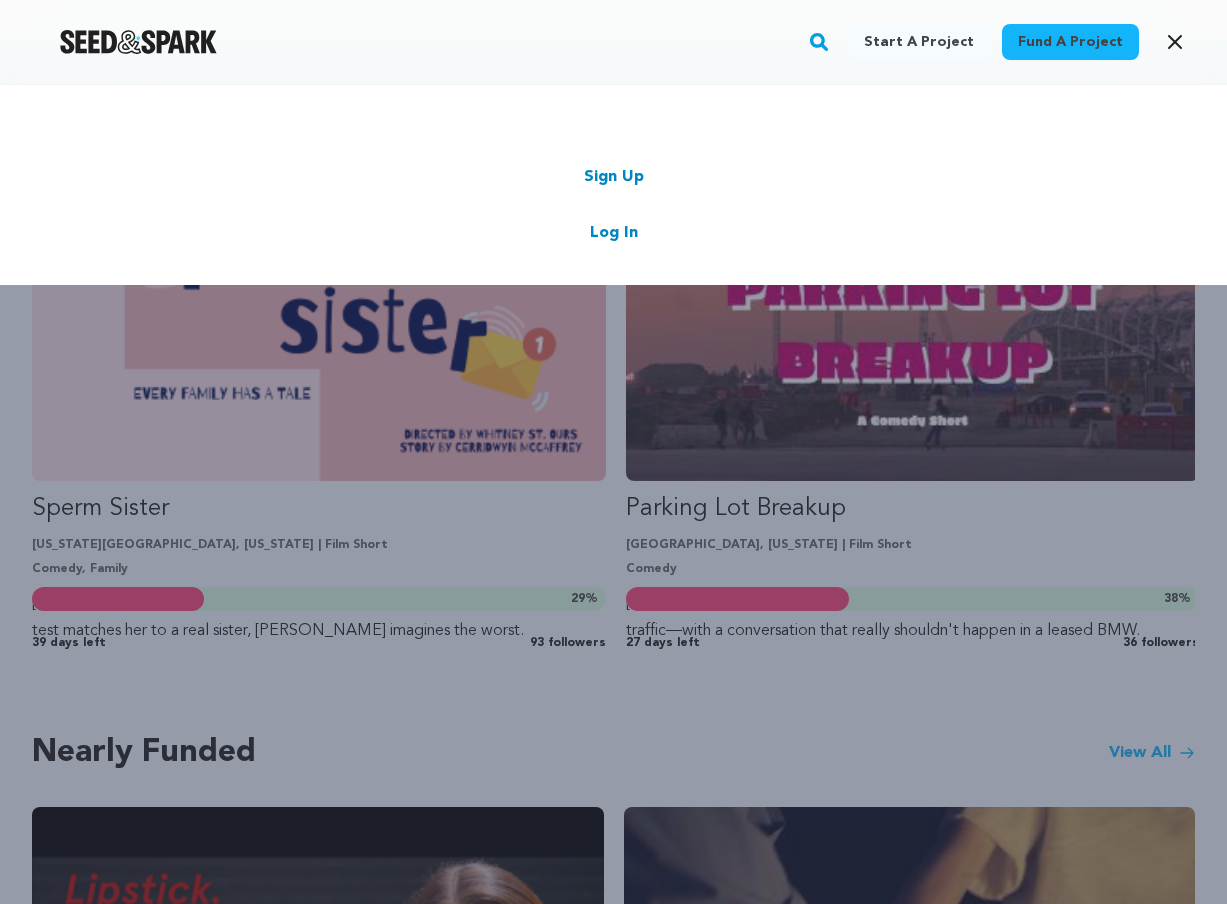 click on "Log In" at bounding box center (614, 233) 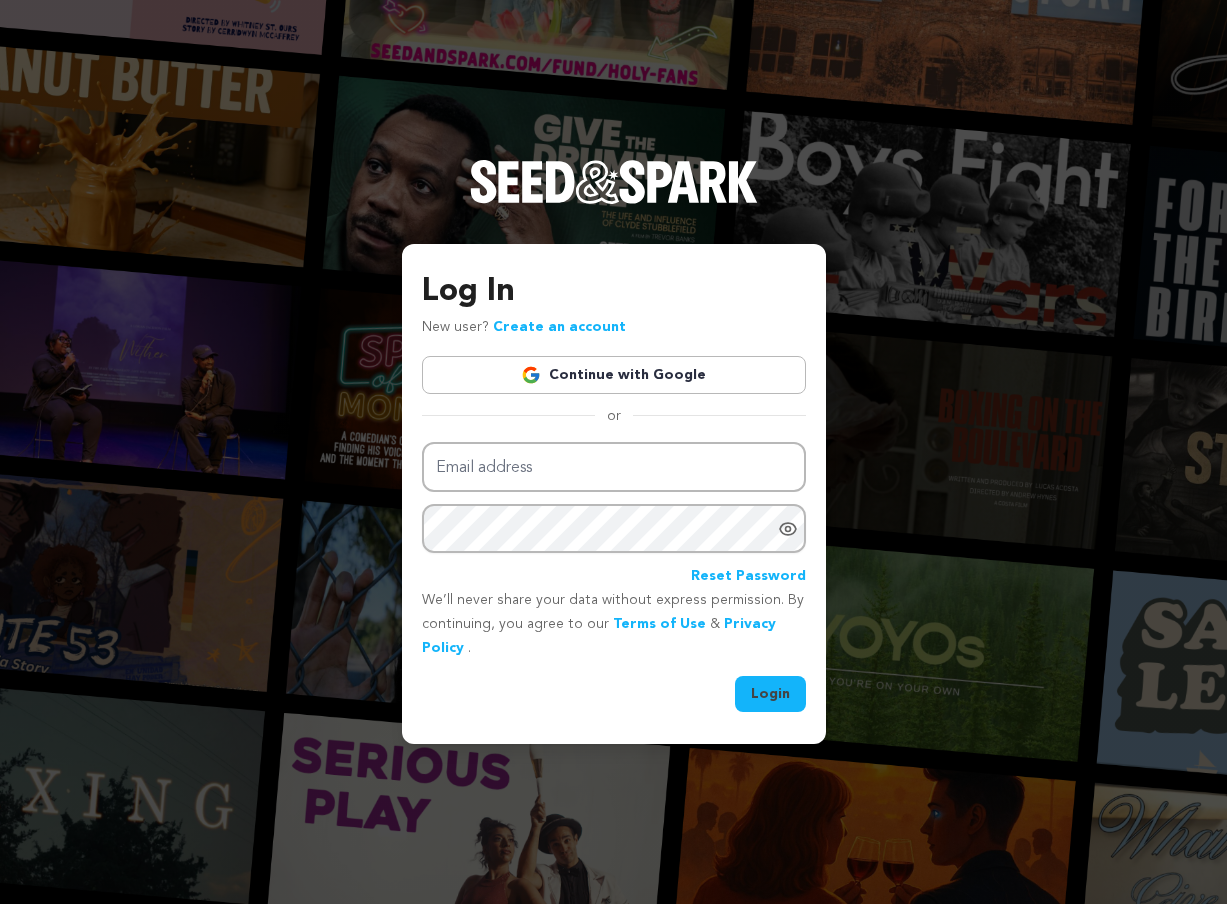 scroll, scrollTop: 0, scrollLeft: 0, axis: both 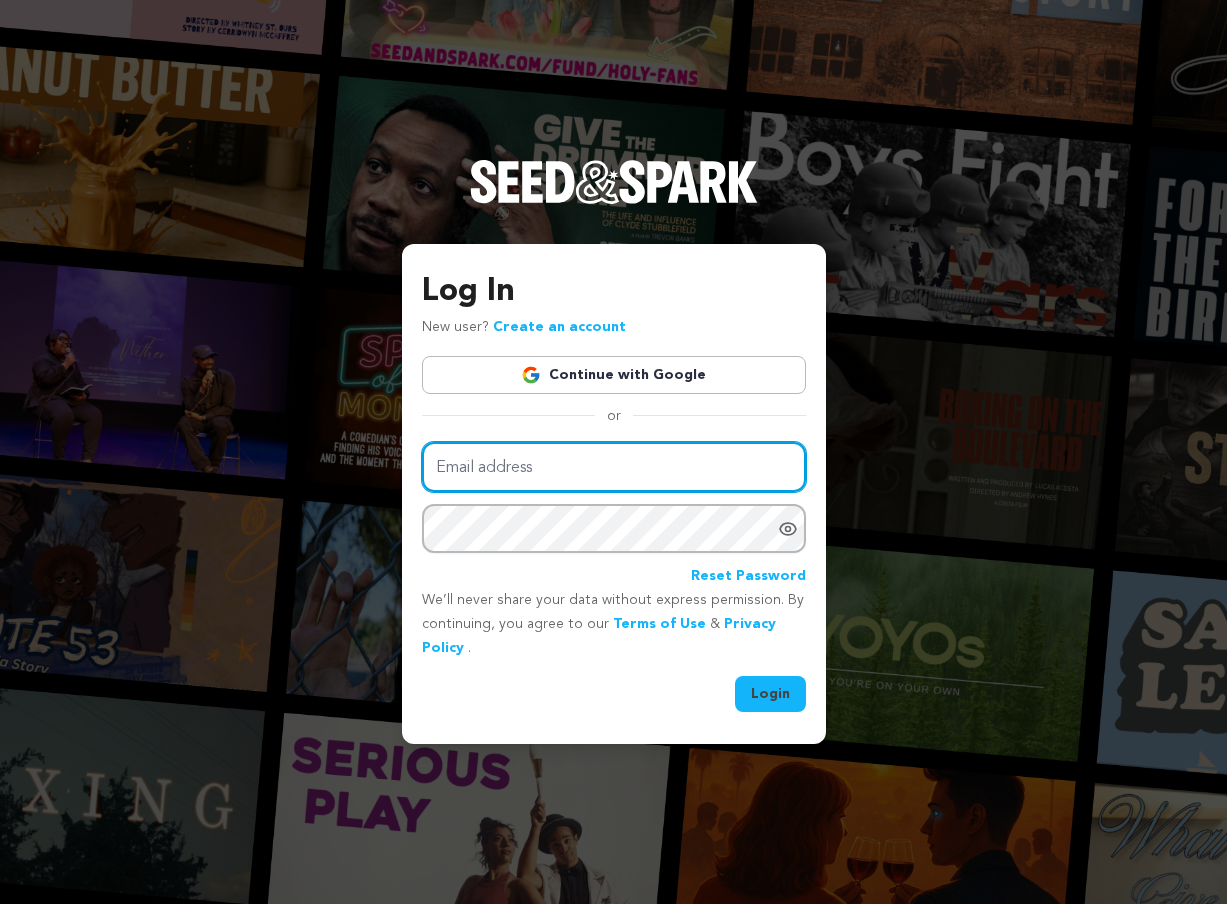 click on "Email address" at bounding box center (614, 467) 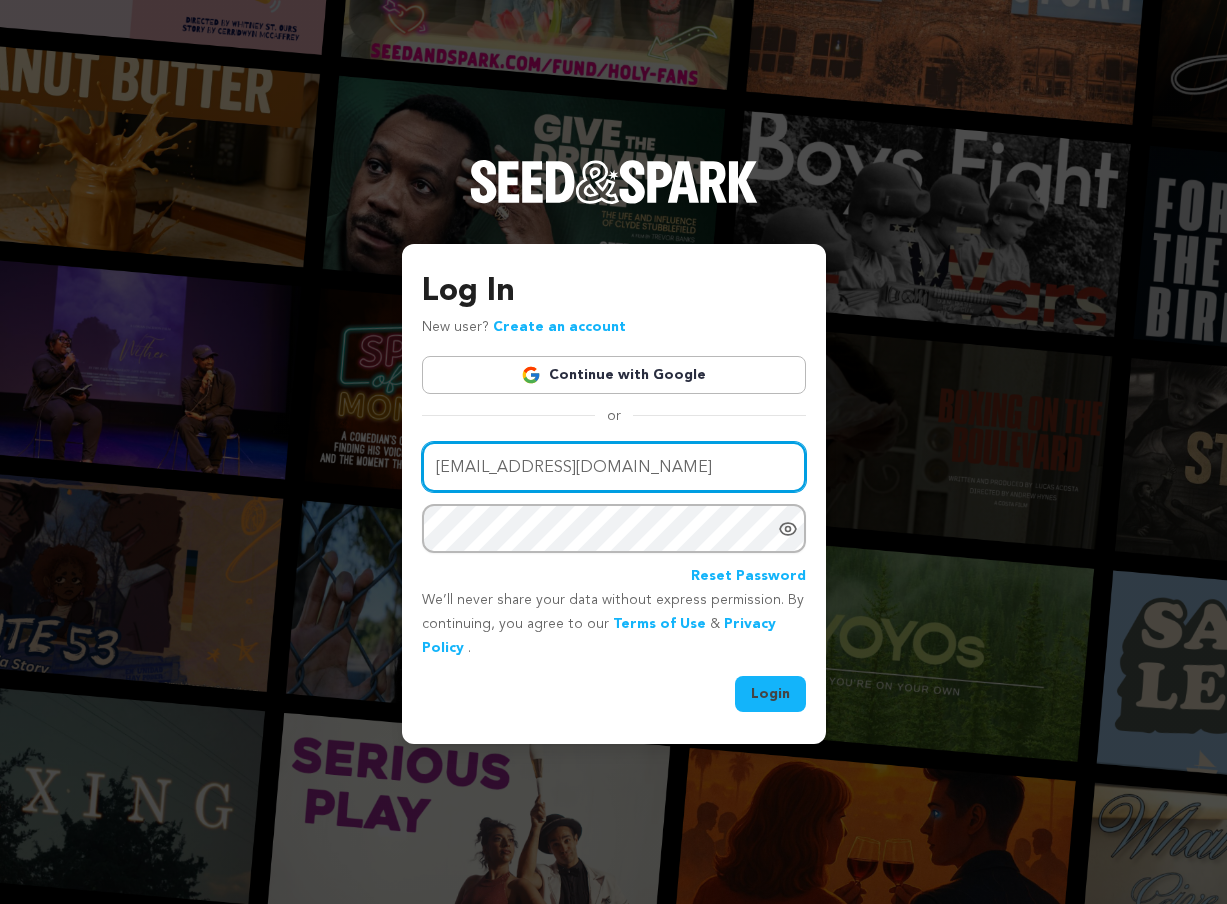 type on "captivitydigital@gmail.com" 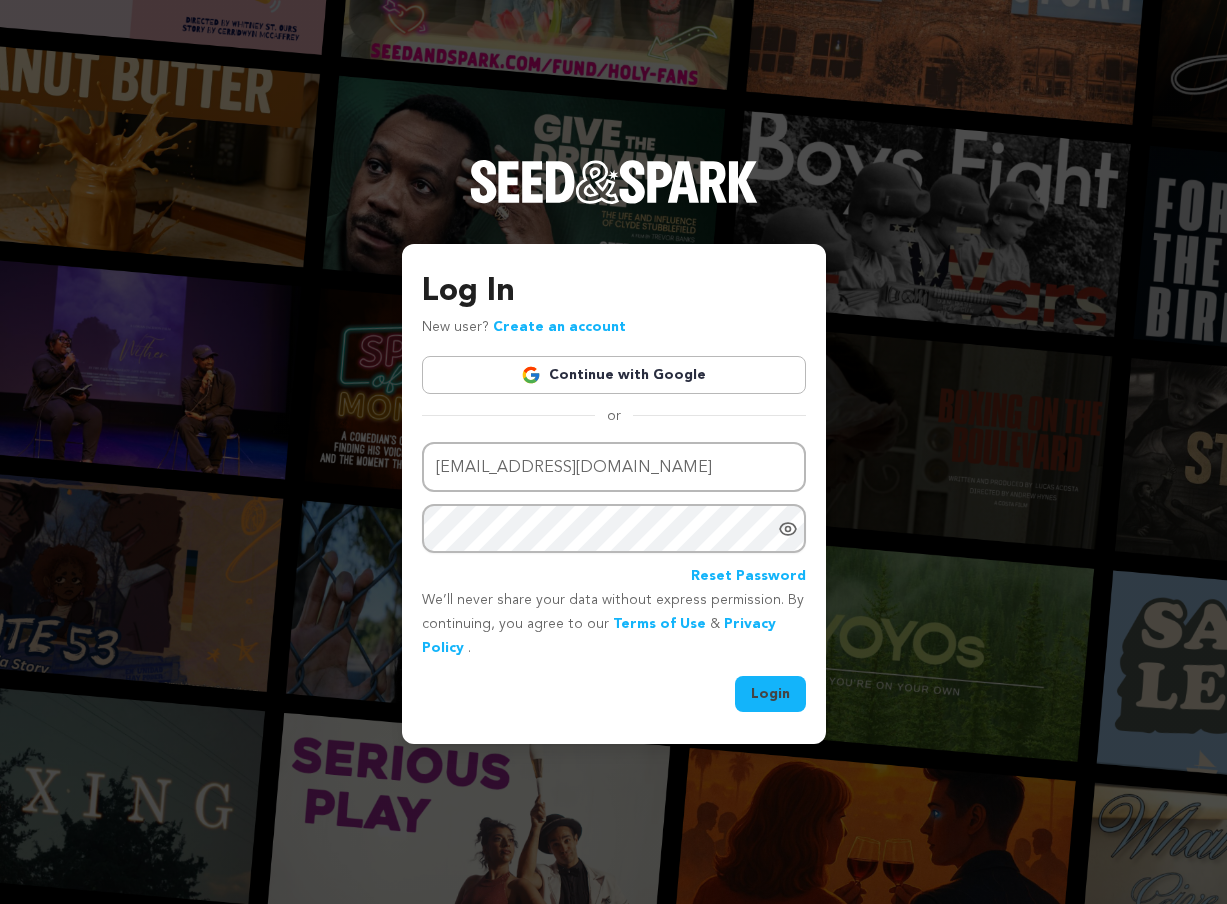click on "Log In
New user?
Create
an account
Continue with Google
or
Email address
captivitydigital@gmail.com
Password" at bounding box center (614, 494) 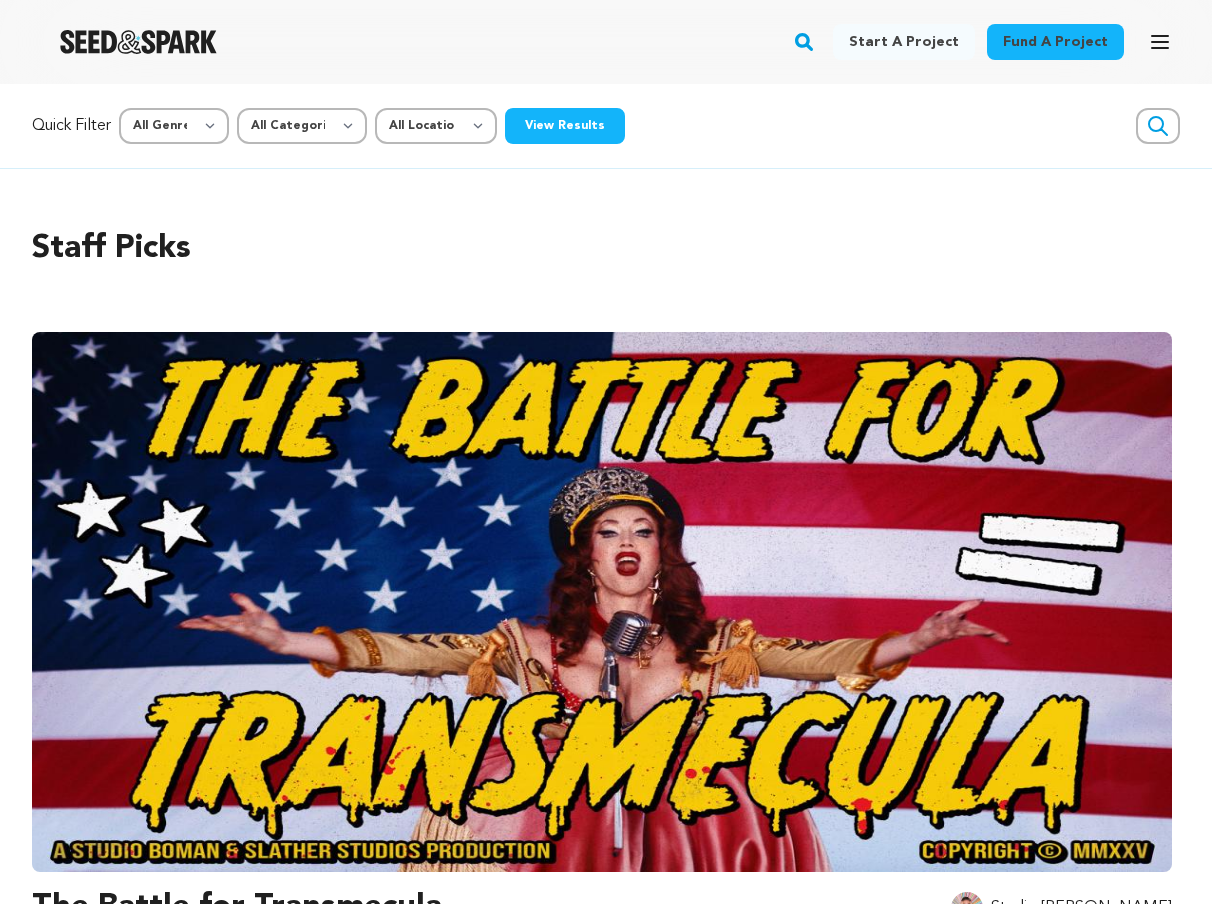 scroll, scrollTop: 0, scrollLeft: 0, axis: both 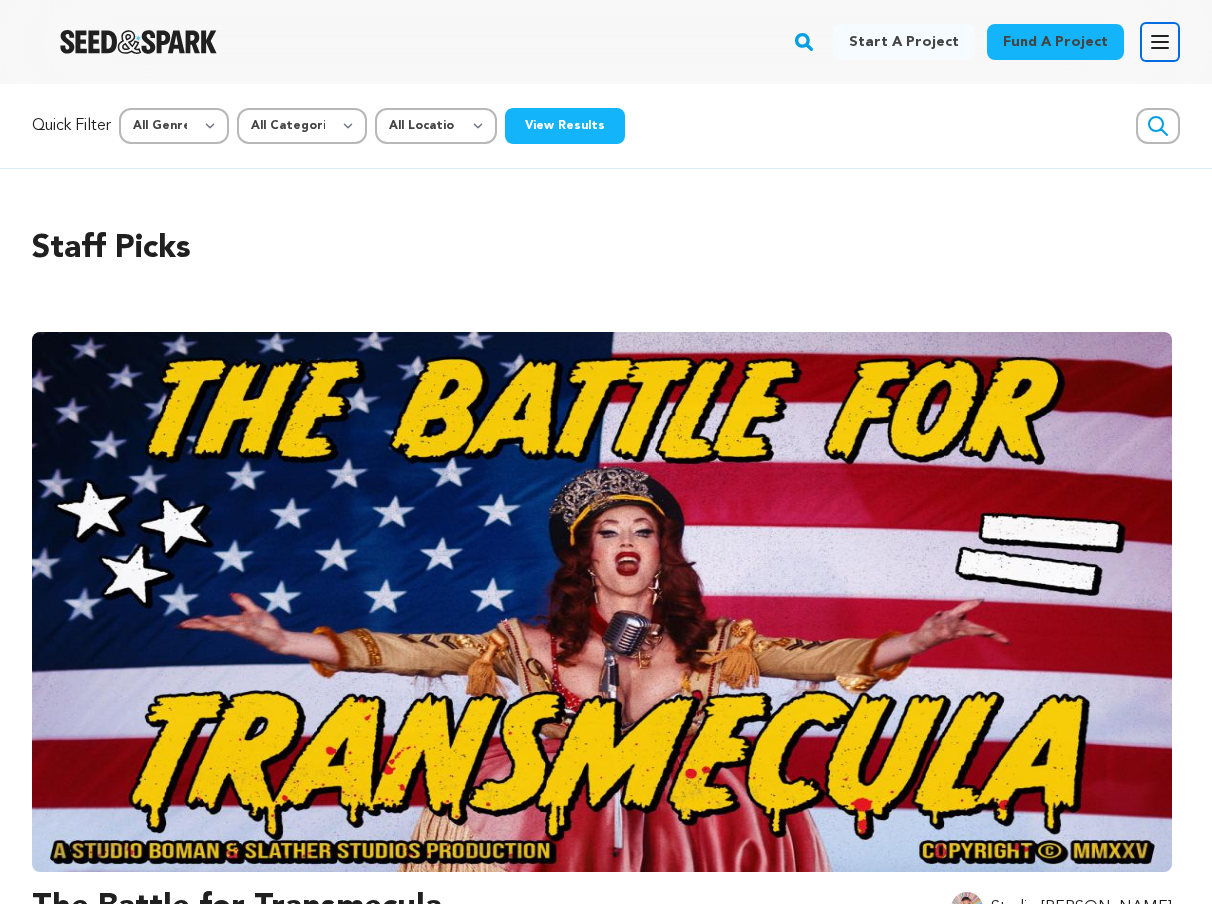 click 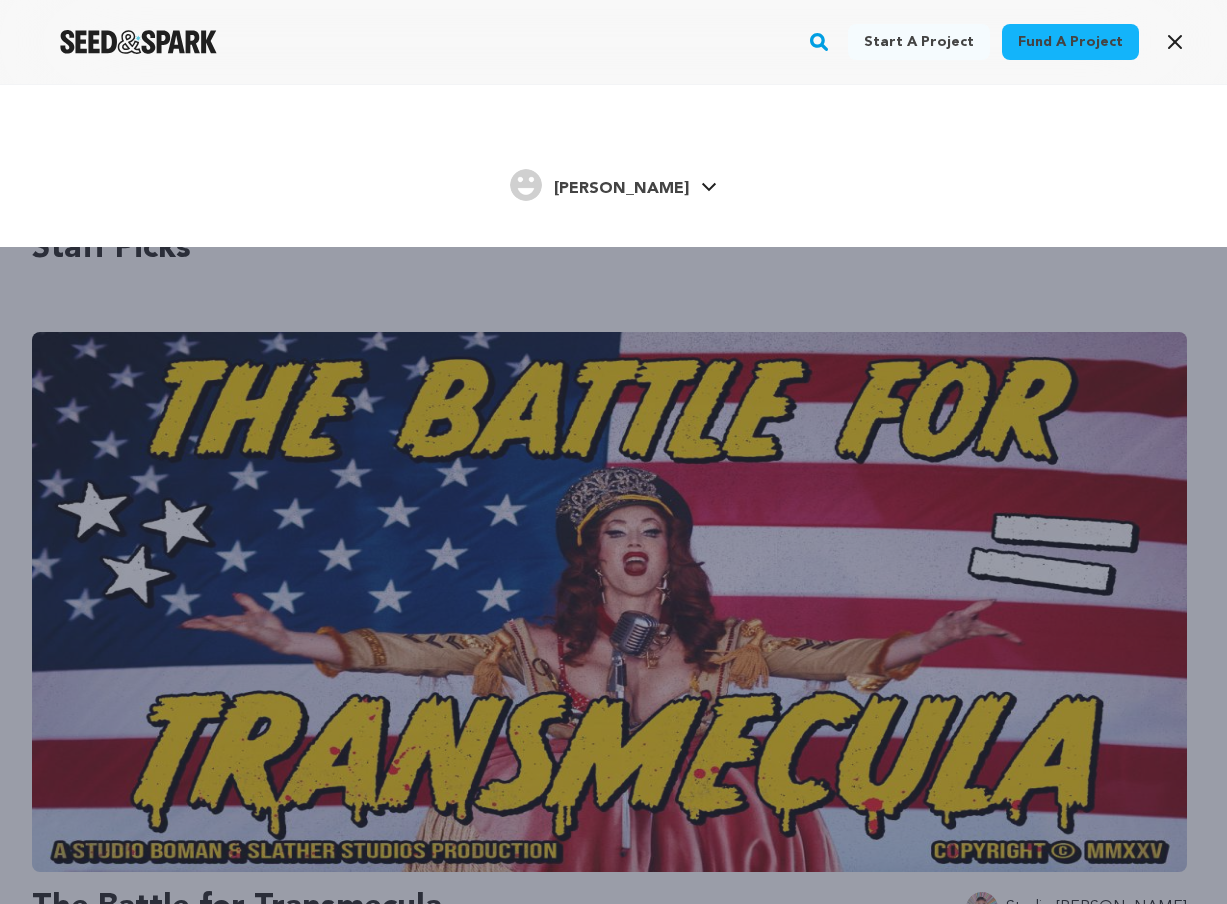 click on "Thomas
Thomas" at bounding box center (613, 183) 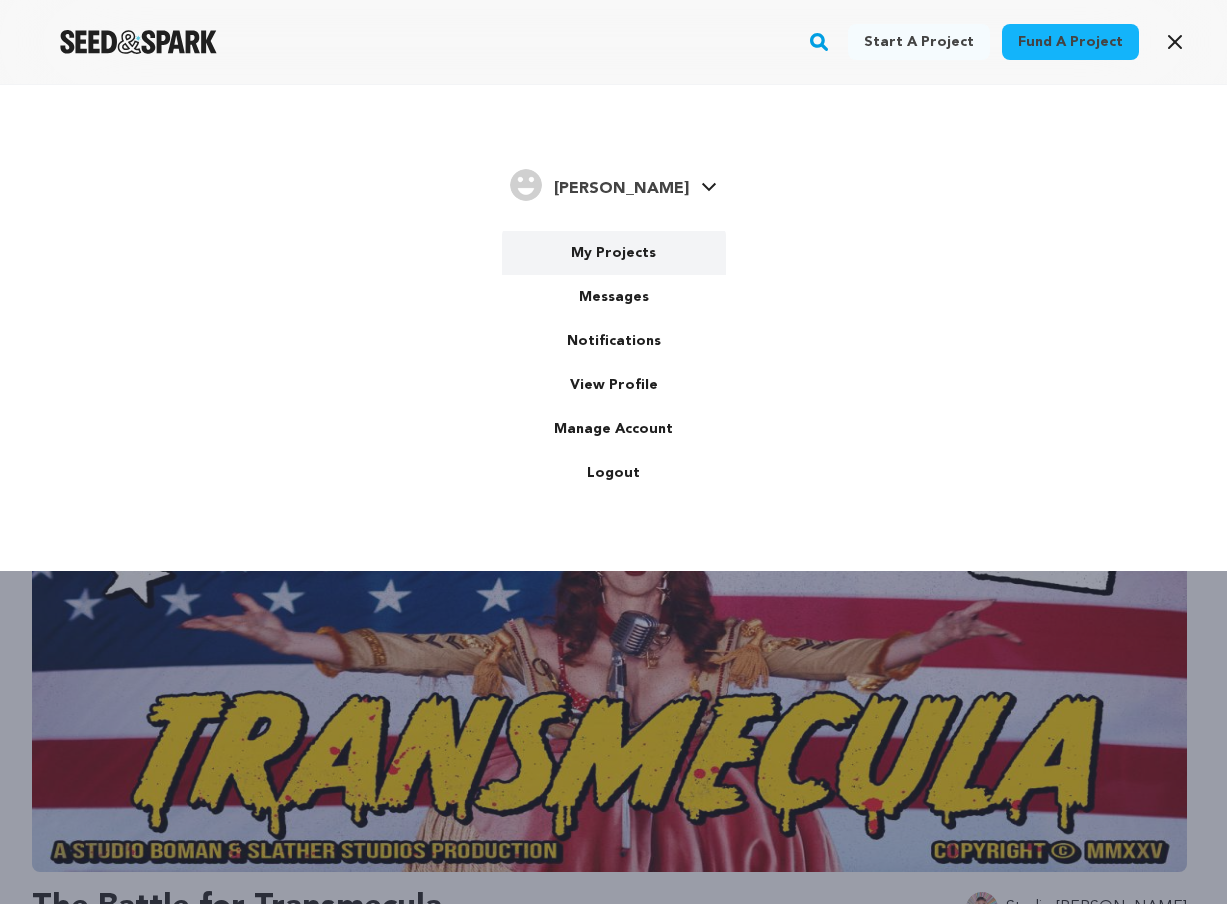 click on "My Projects" at bounding box center [614, 253] 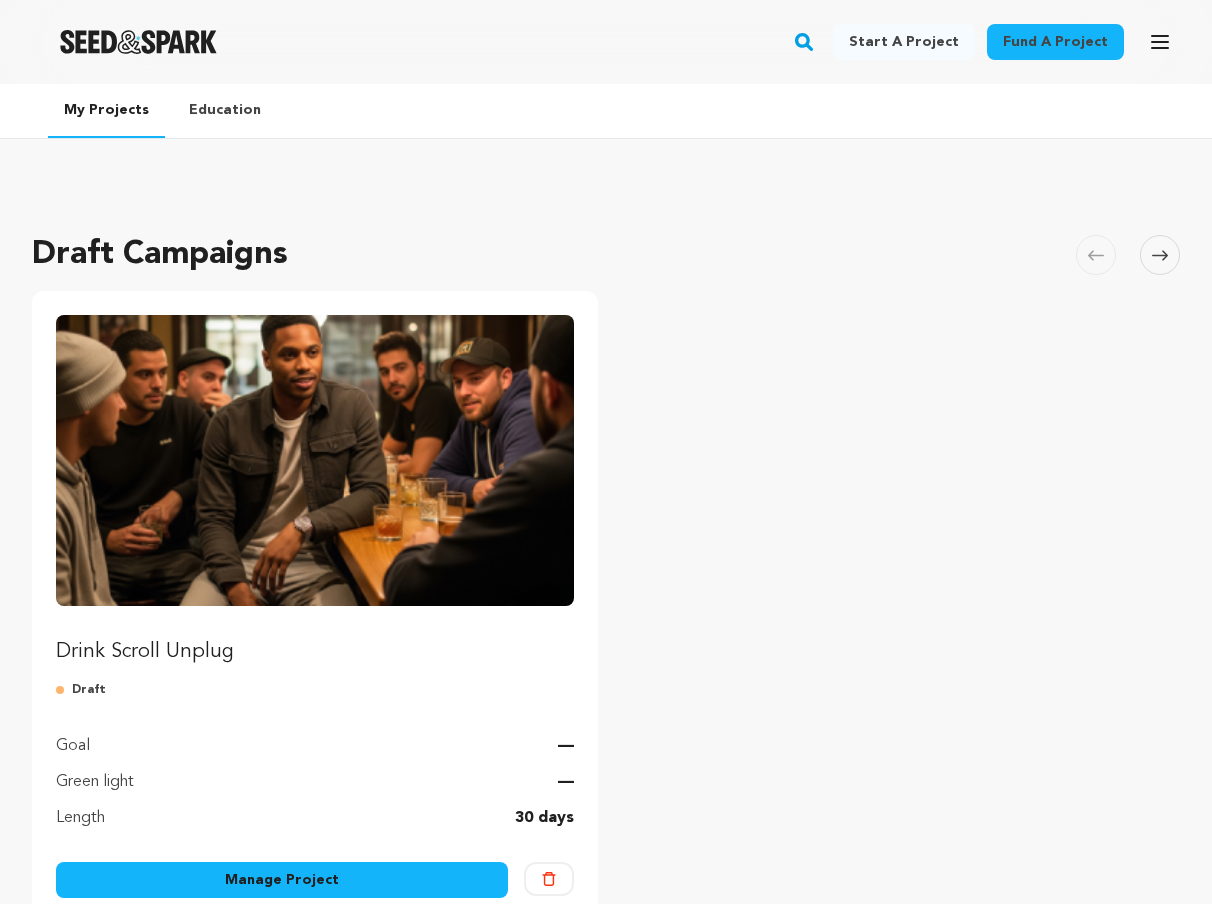 scroll, scrollTop: 0, scrollLeft: 0, axis: both 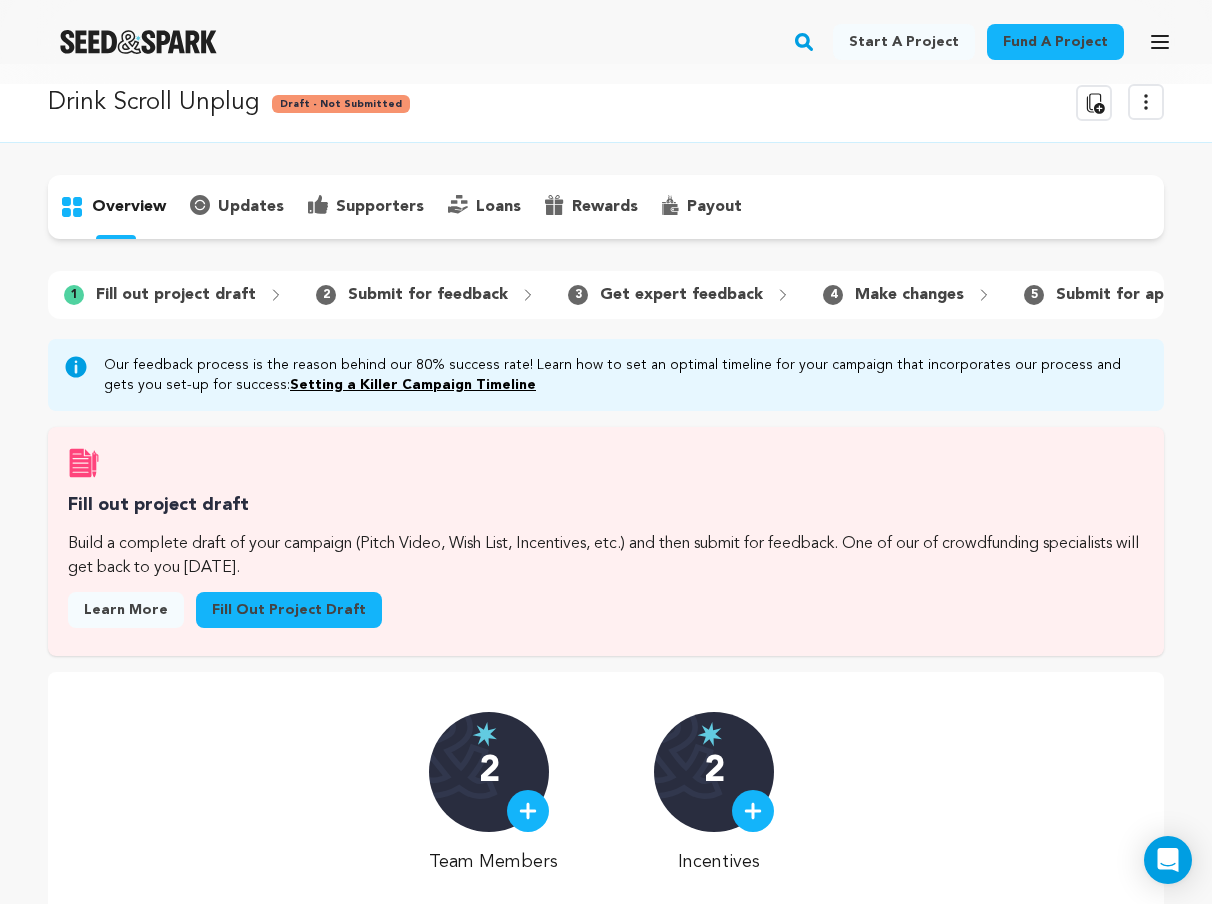 click on "Fill out project draft" at bounding box center (289, 610) 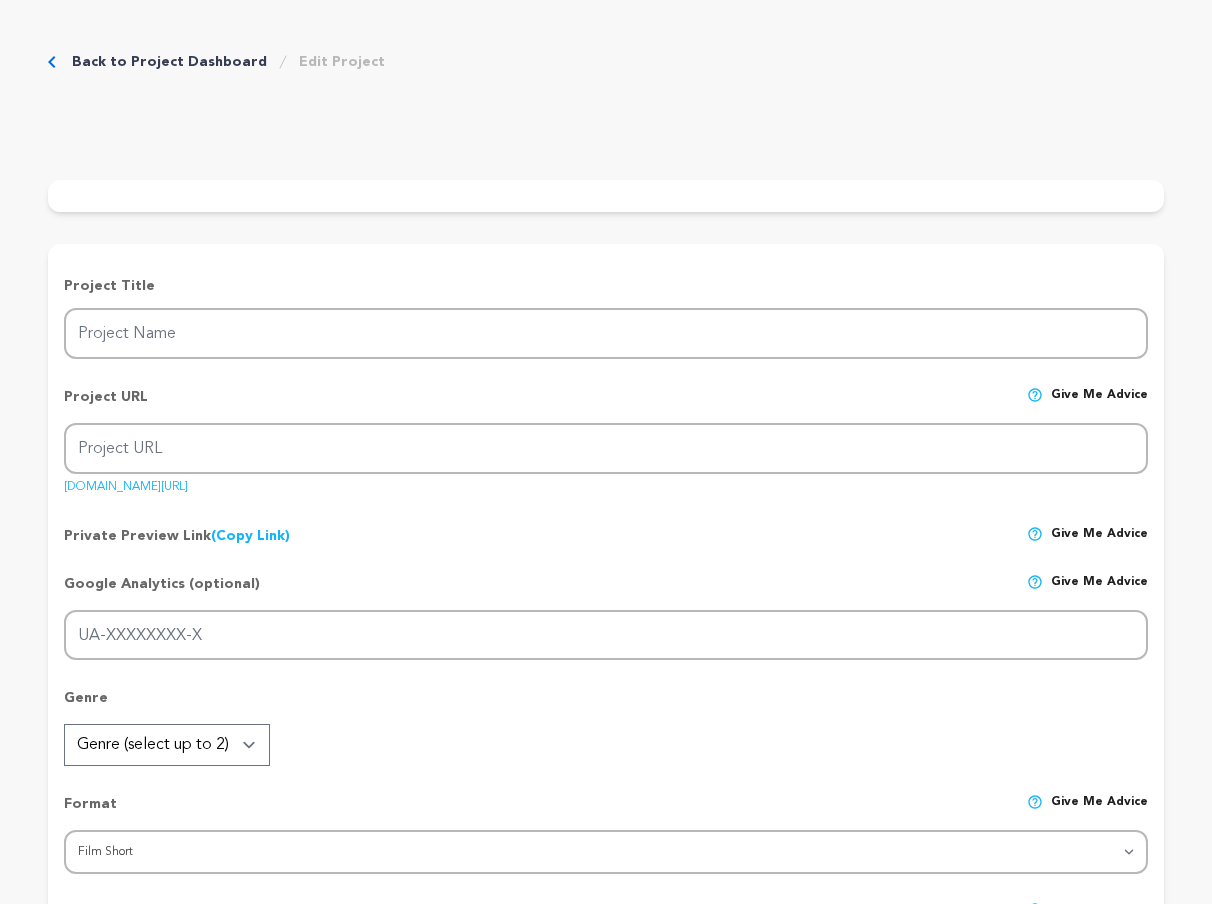 scroll, scrollTop: 0, scrollLeft: 0, axis: both 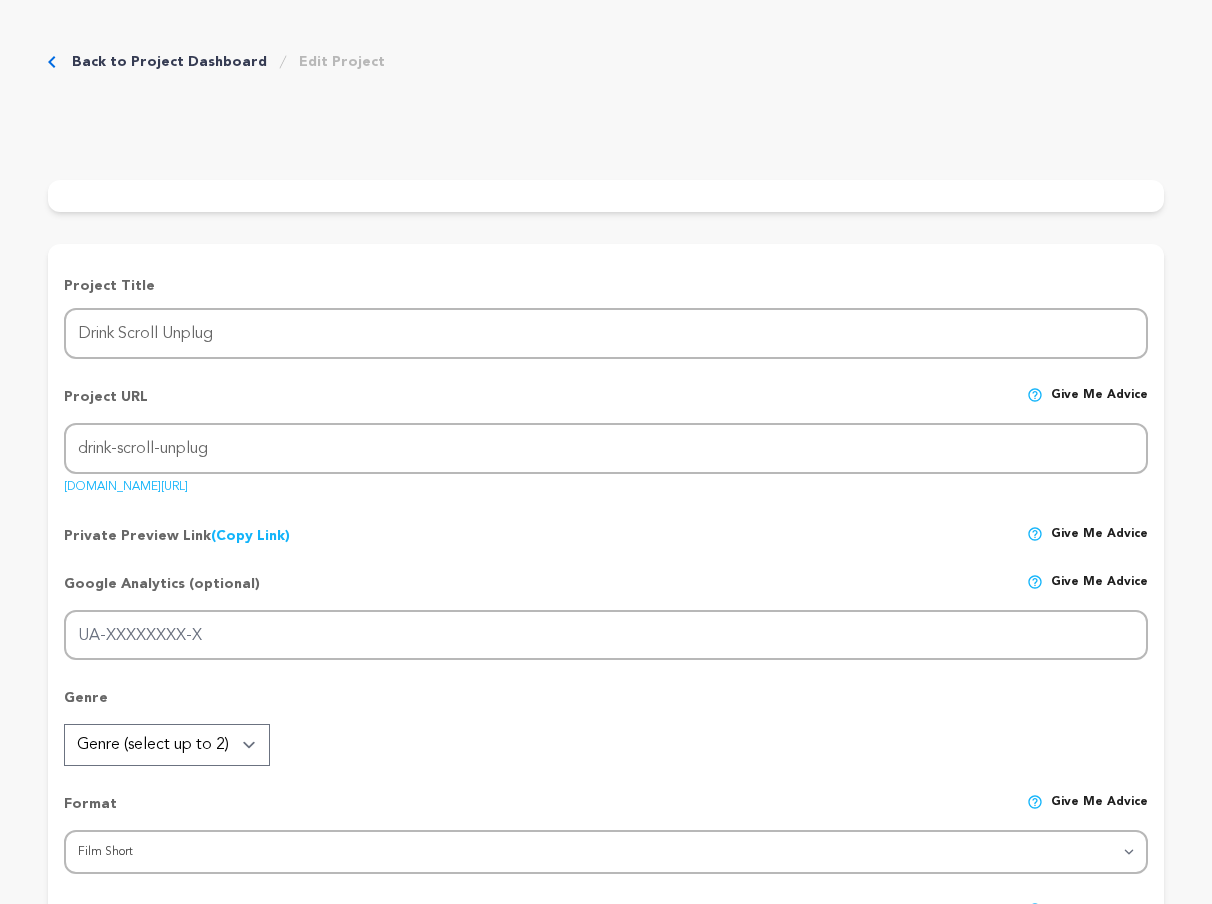 type 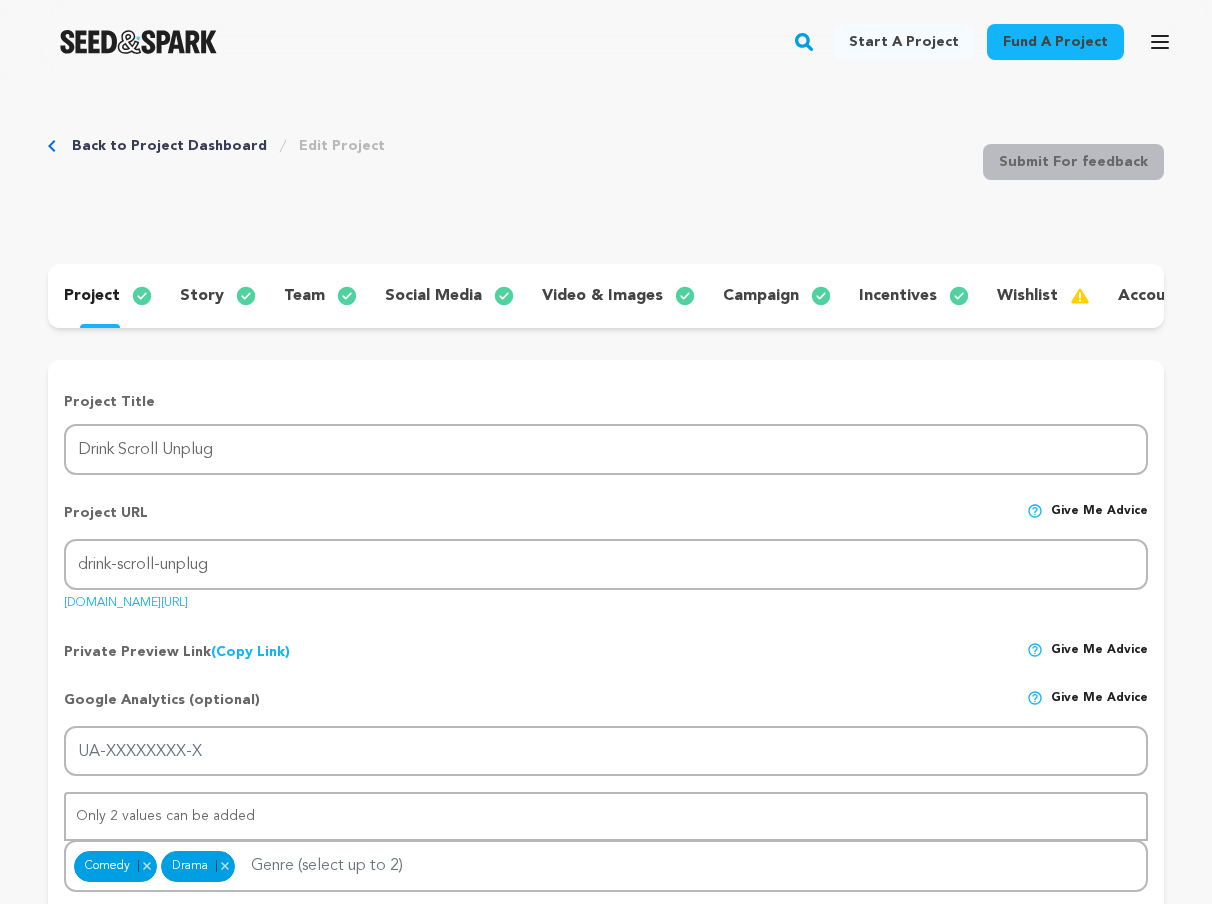 click on "video & images" at bounding box center (602, 296) 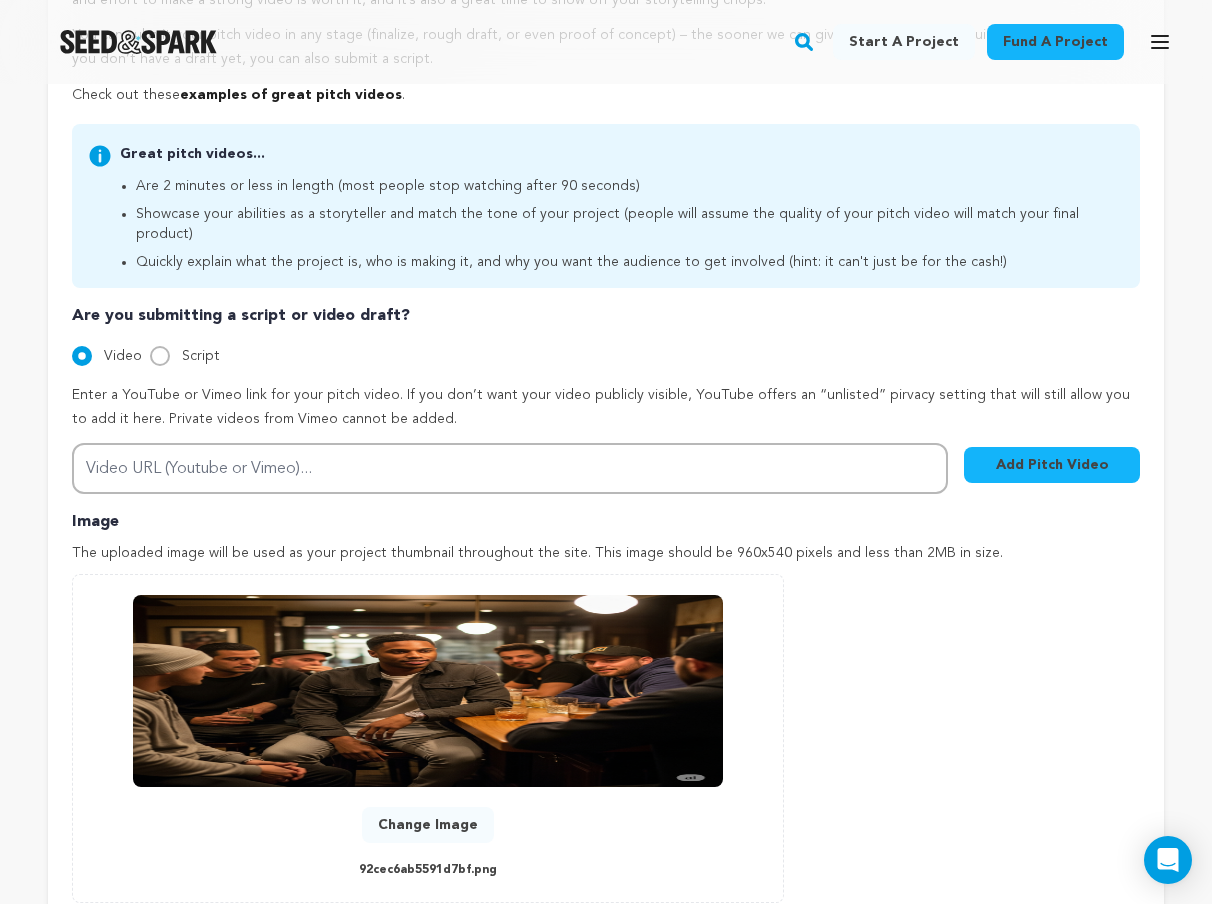scroll, scrollTop: 751, scrollLeft: 0, axis: vertical 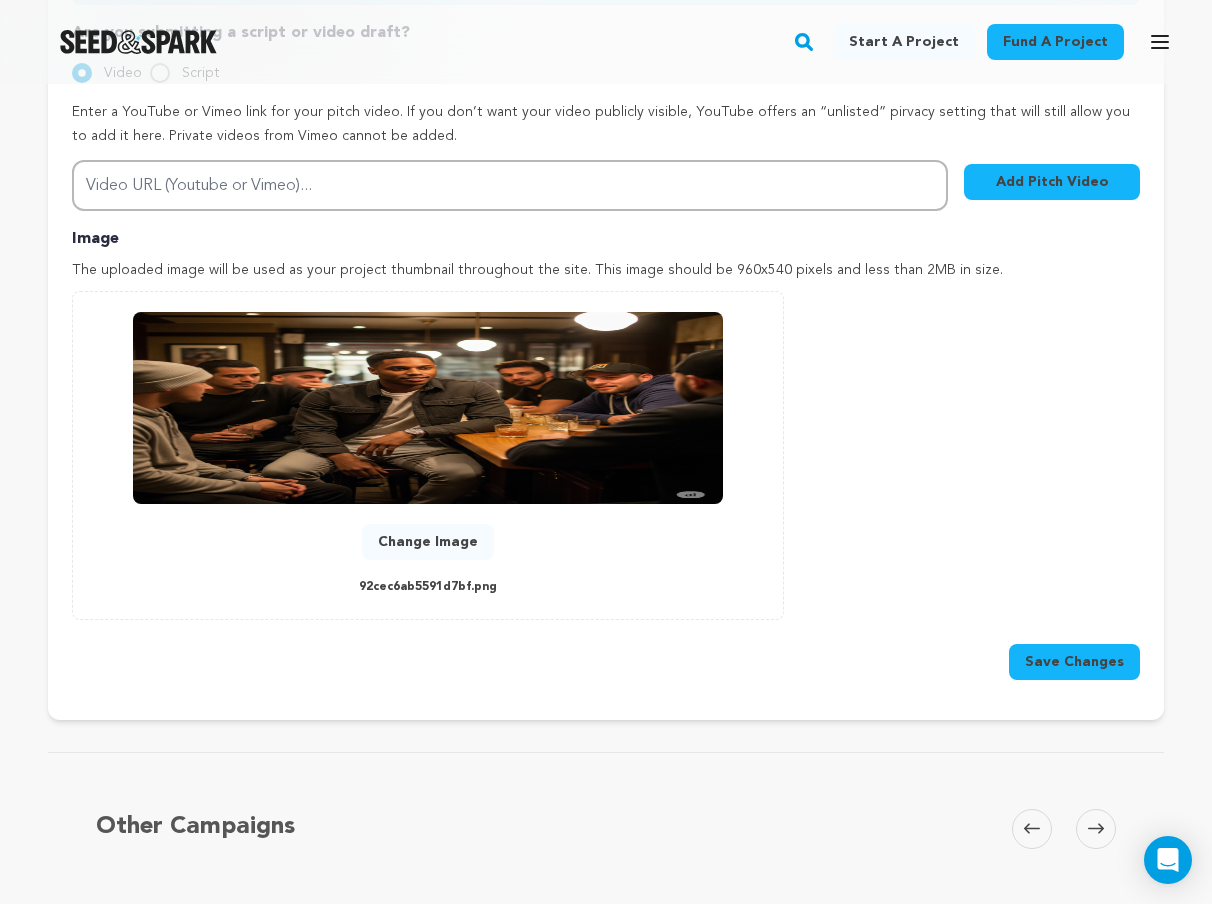click on "Add Image
Accepts .gif, .jpg, and .png
0 %
0 %
Change Image
92cec6ab5591d7bf.png" at bounding box center (606, 455) 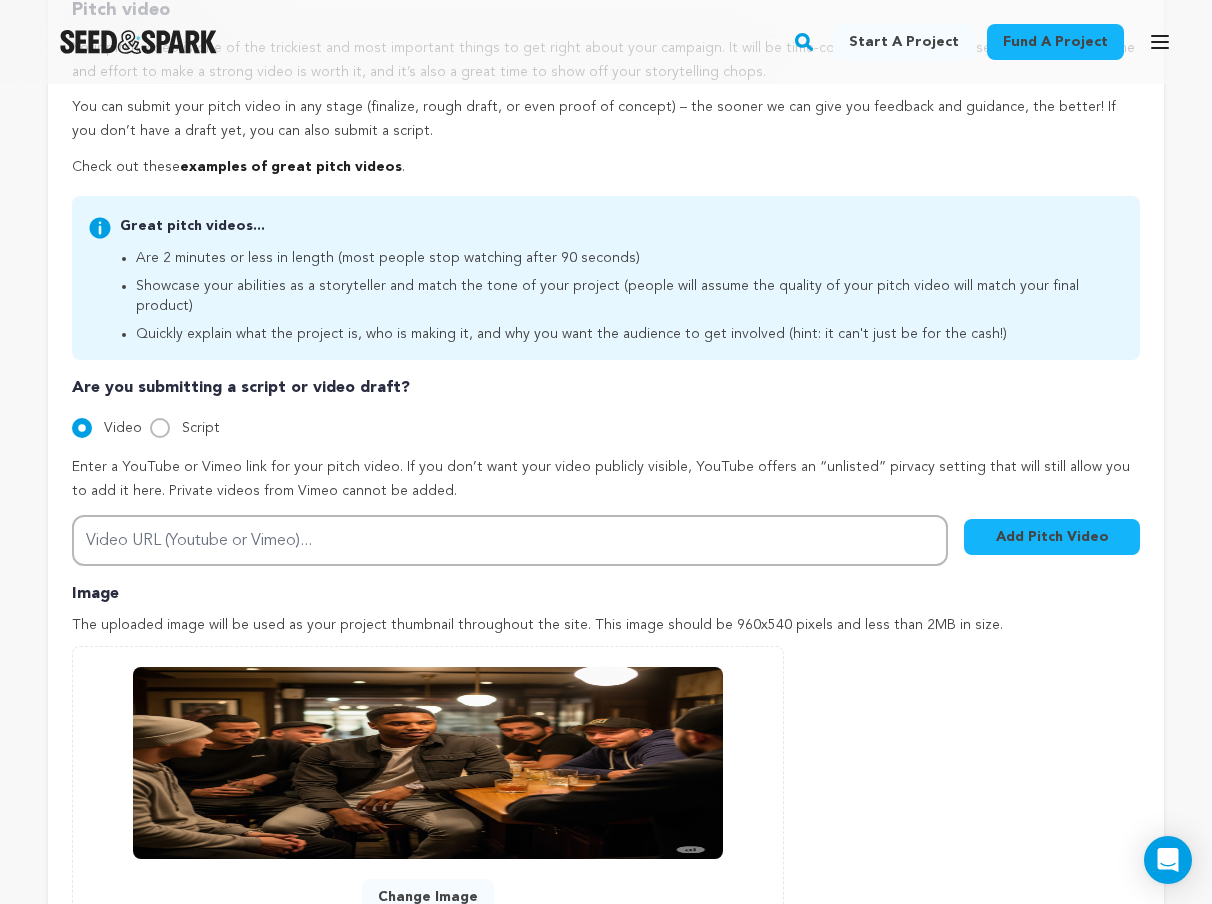 scroll, scrollTop: 0, scrollLeft: 0, axis: both 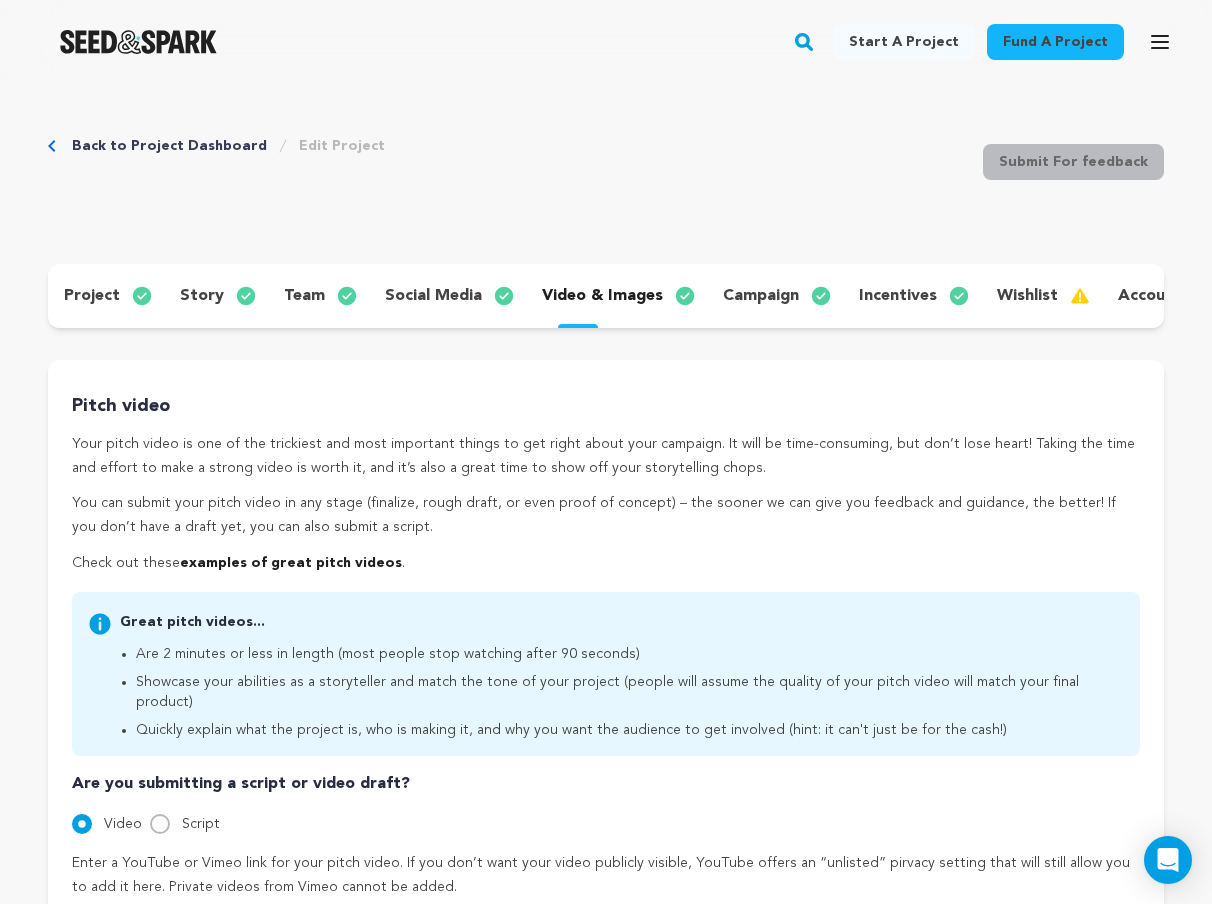 click on "video & images" at bounding box center (602, 296) 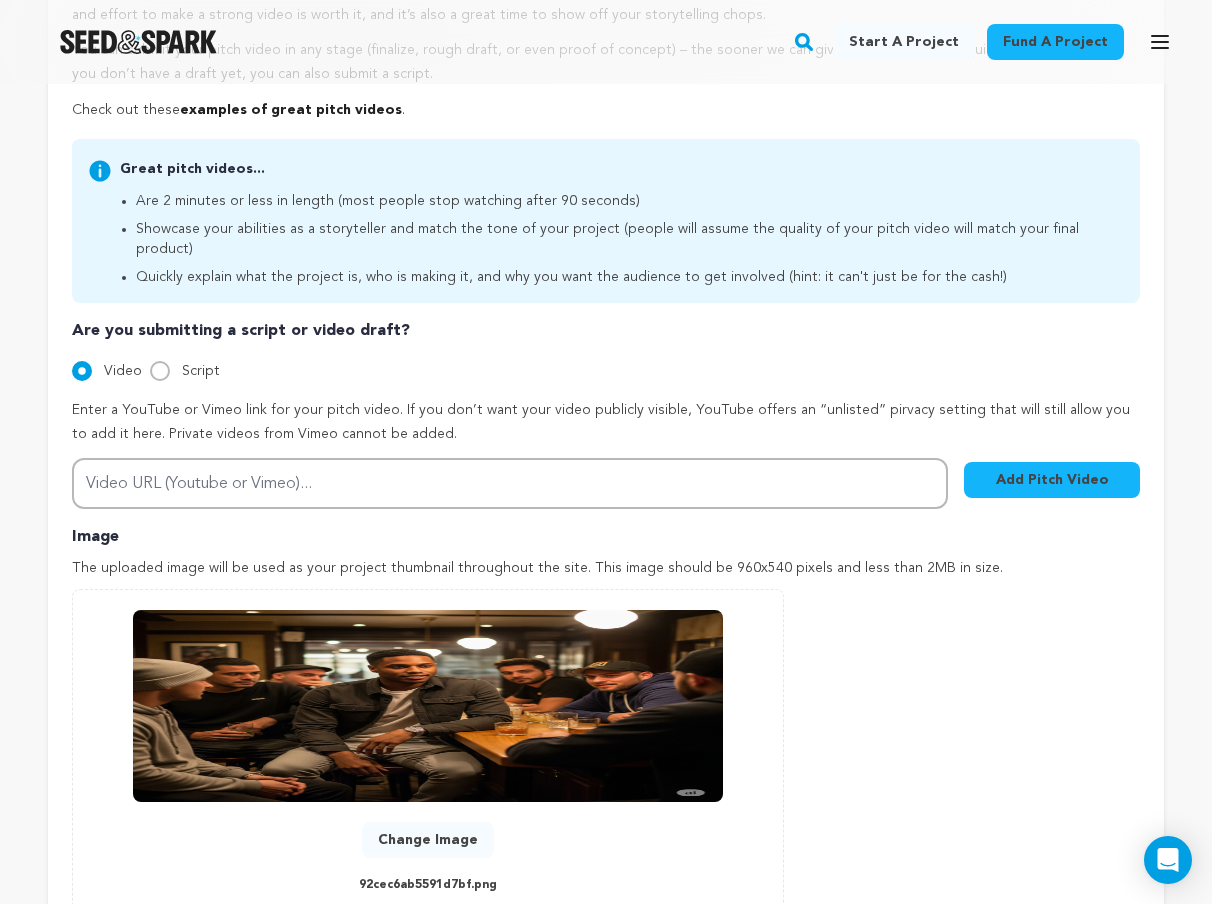 scroll, scrollTop: 577, scrollLeft: 0, axis: vertical 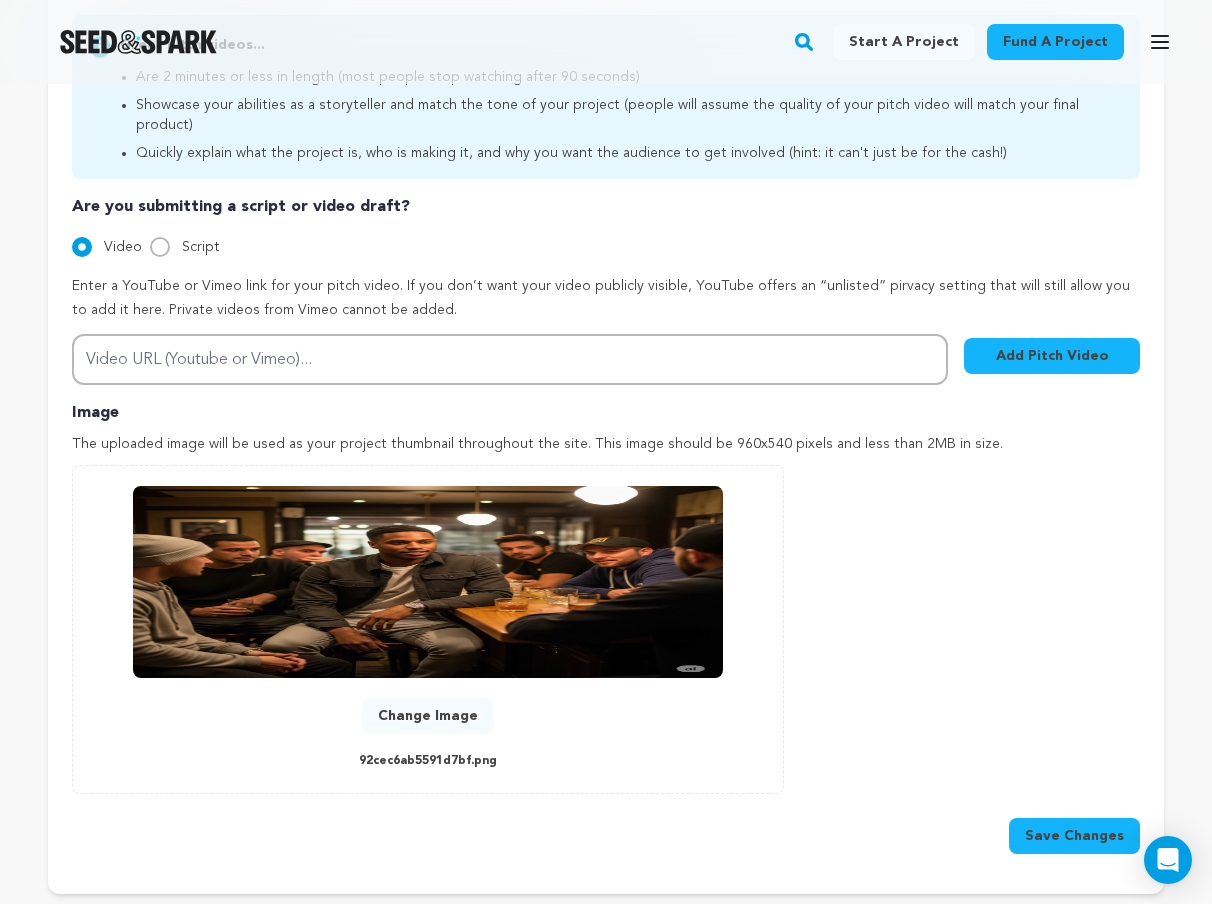 click at bounding box center (428, 582) 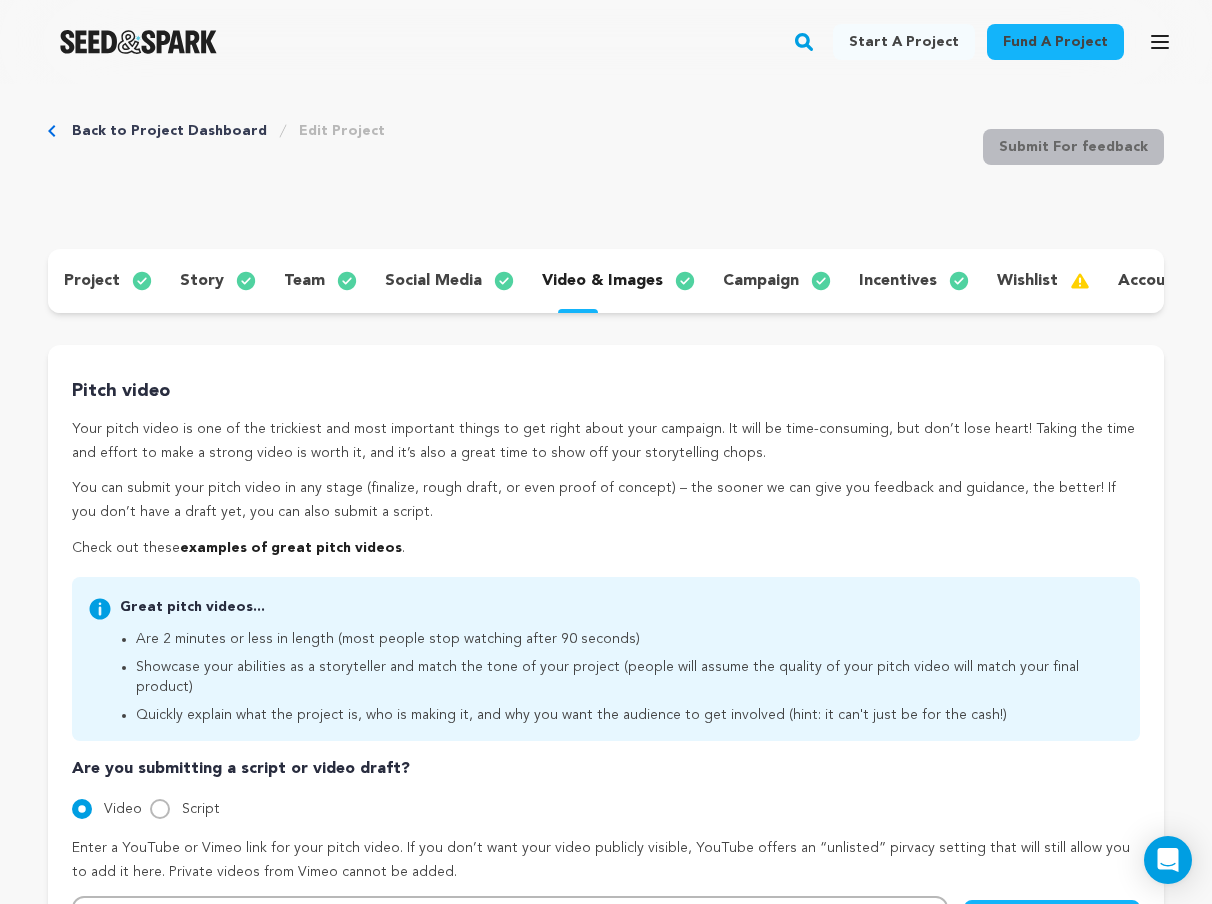 scroll, scrollTop: 0, scrollLeft: 0, axis: both 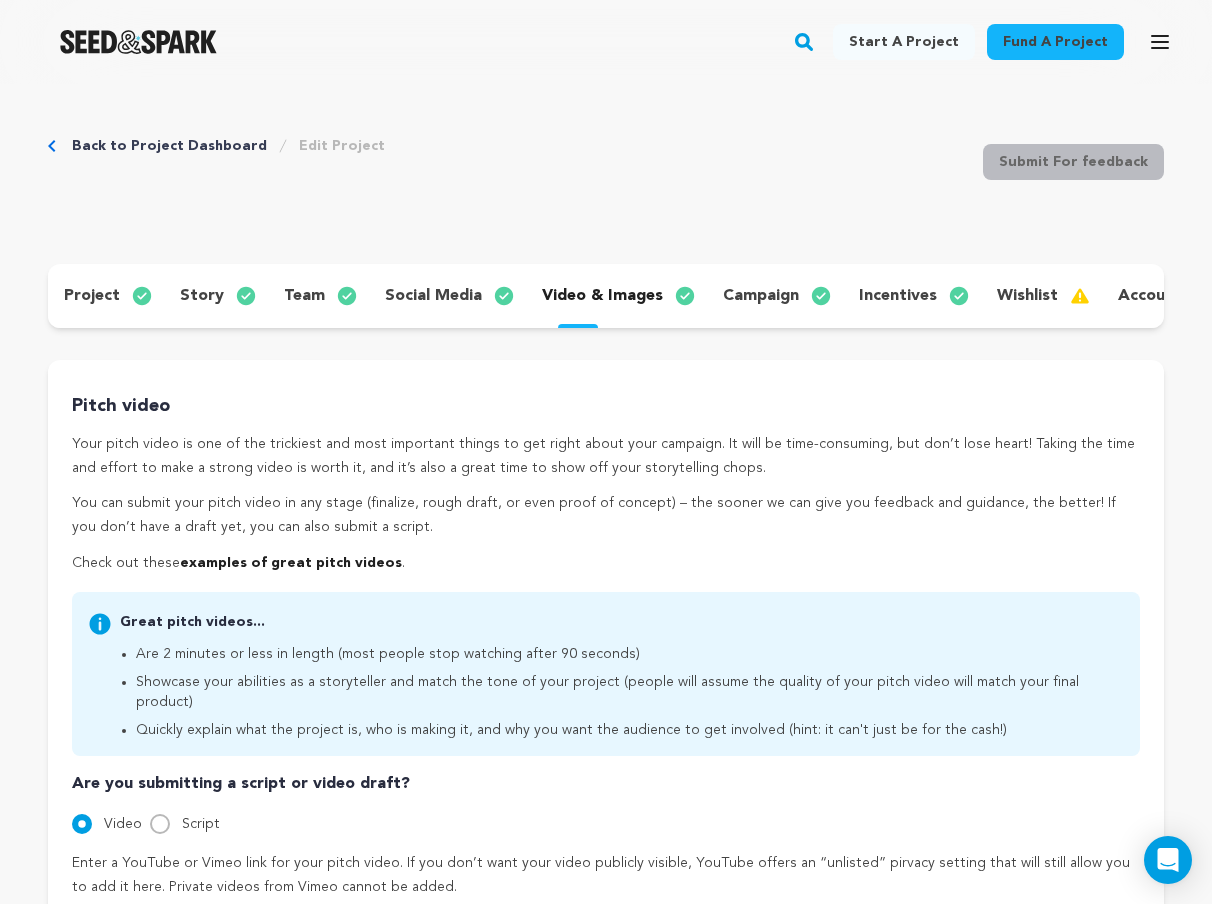 click on "Edit Project" at bounding box center (342, 146) 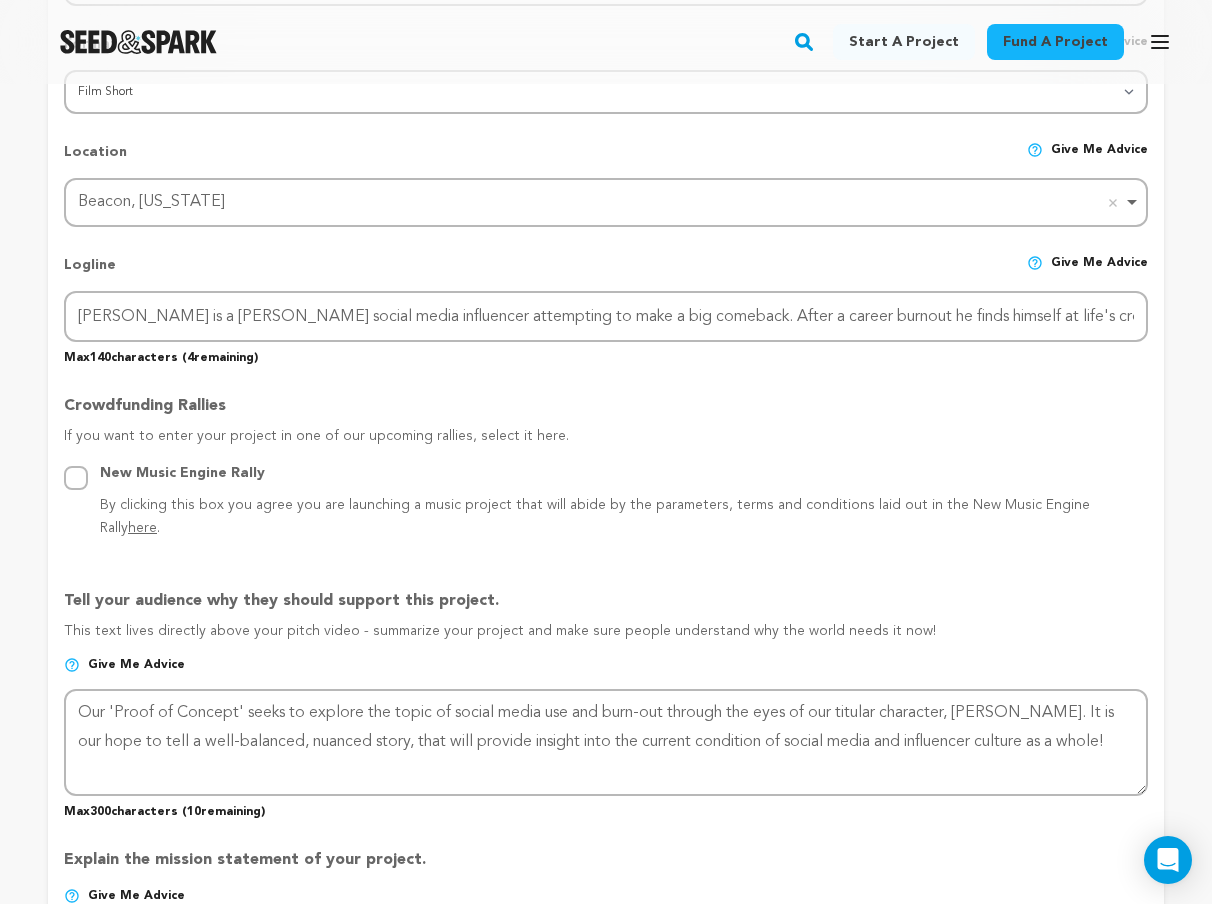 scroll, scrollTop: 0, scrollLeft: 0, axis: both 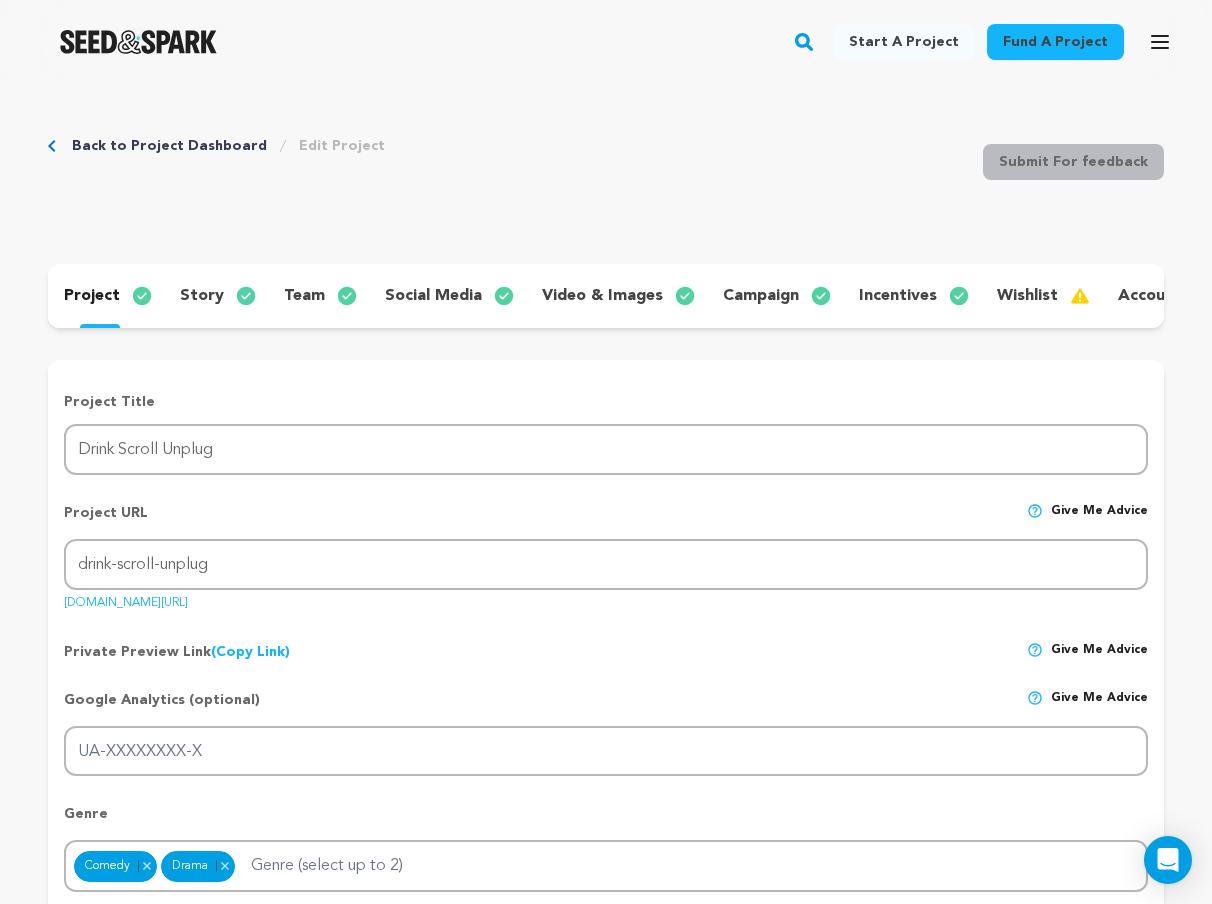 click on "social media" at bounding box center (433, 296) 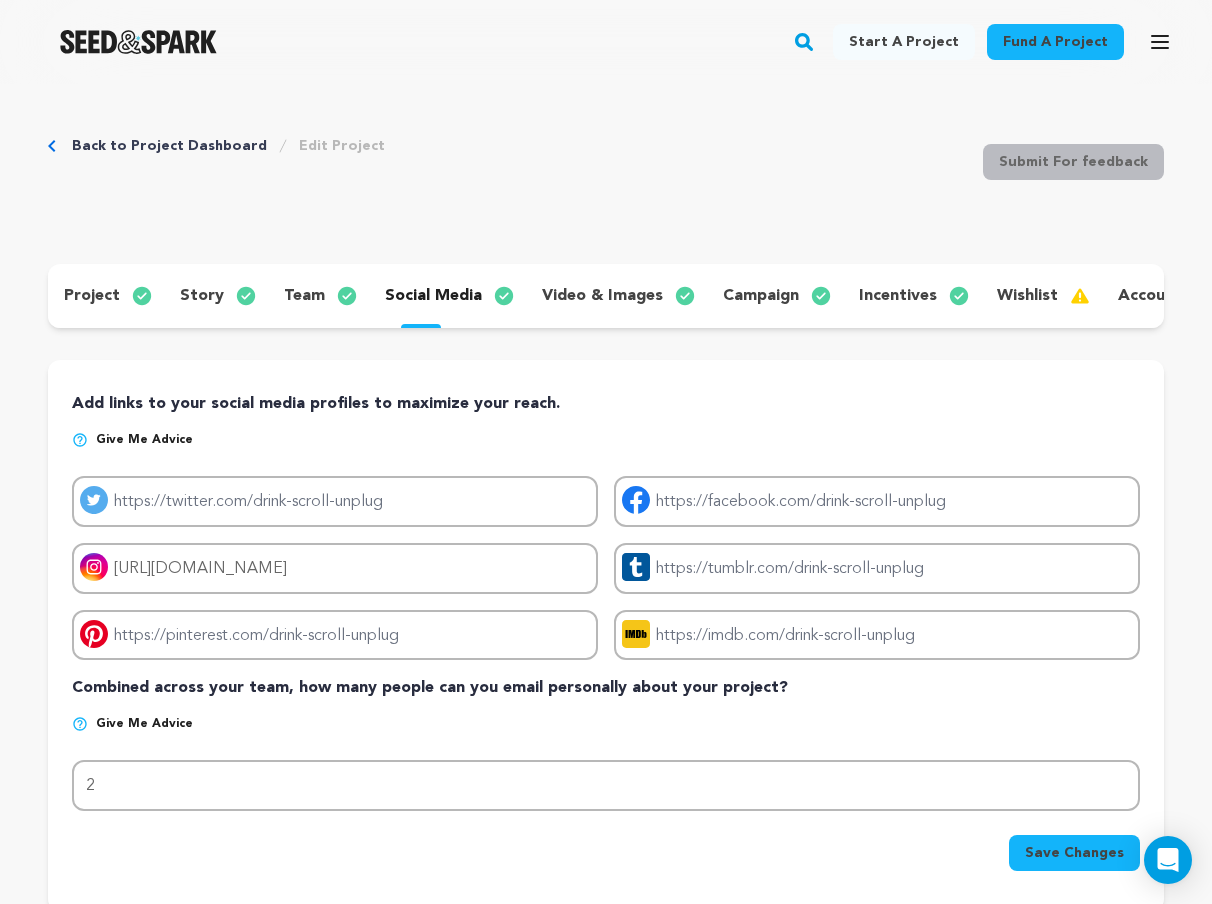 click on "video & images" at bounding box center (602, 296) 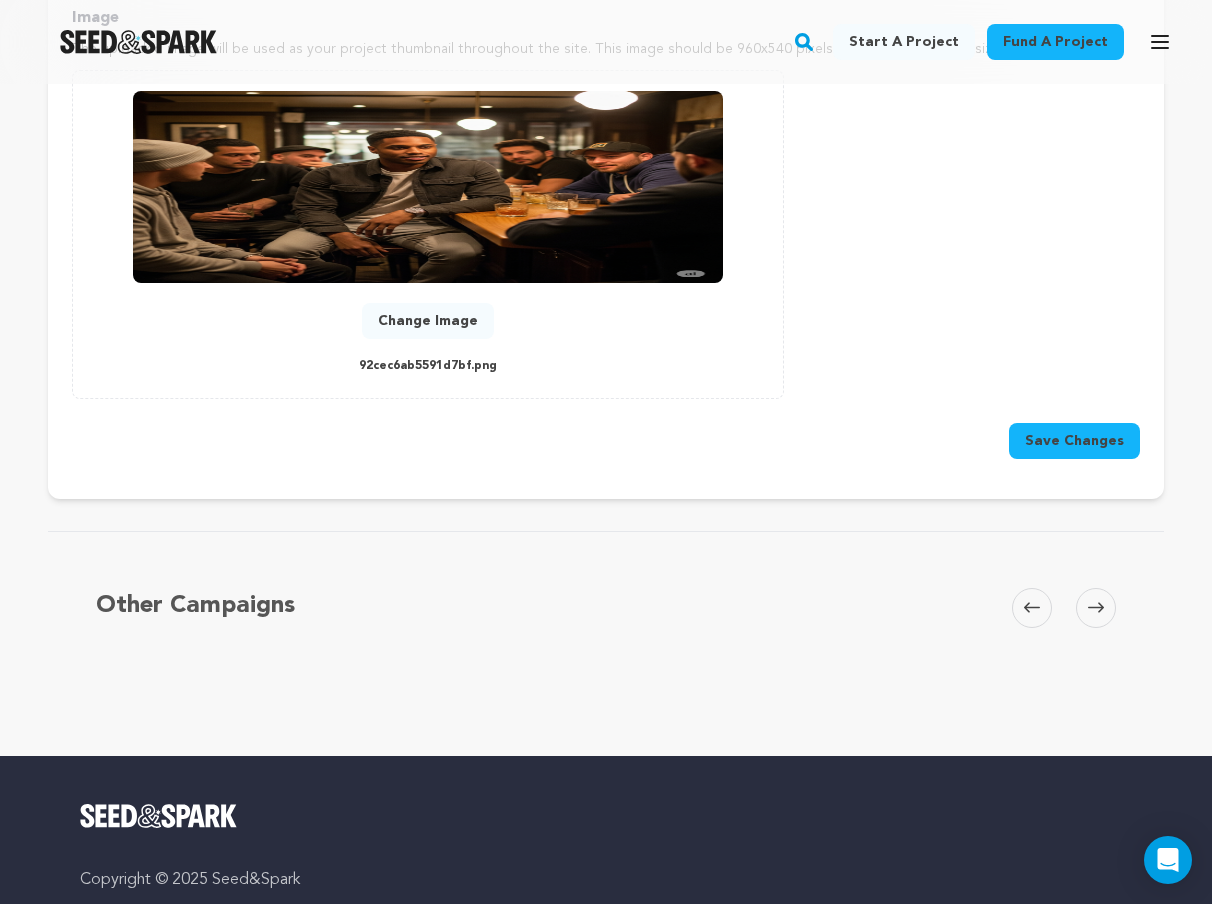 scroll, scrollTop: 0, scrollLeft: 0, axis: both 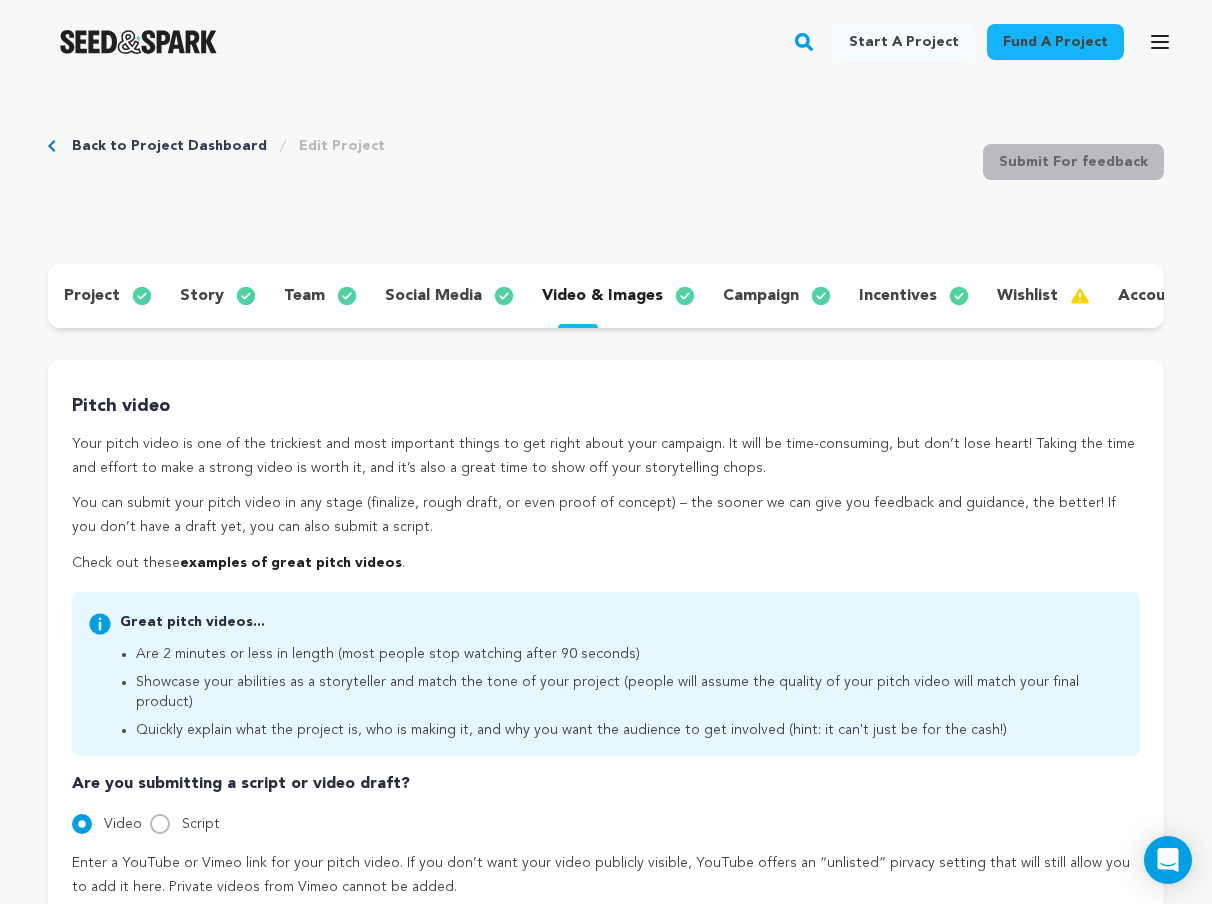 click on "campaign" at bounding box center [761, 296] 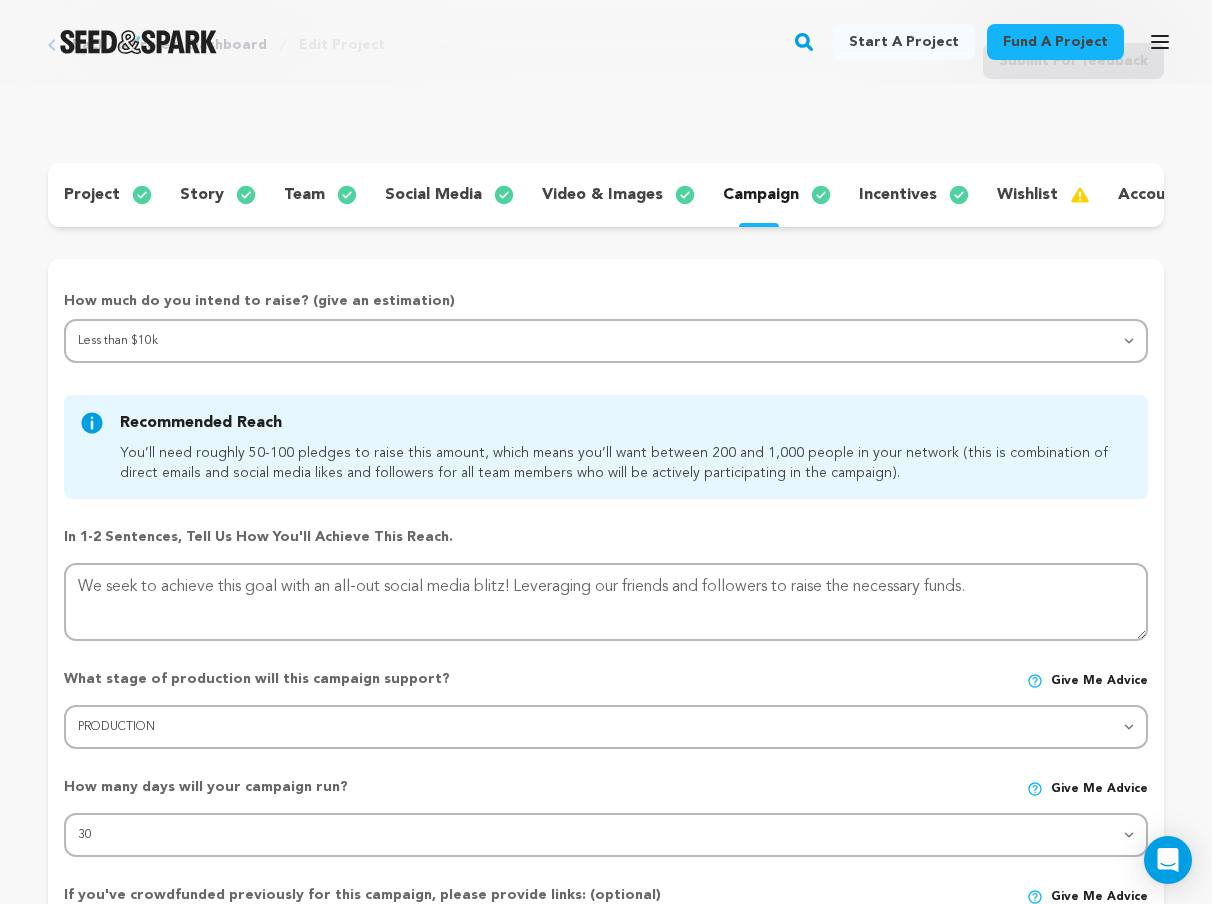 scroll, scrollTop: 113, scrollLeft: 0, axis: vertical 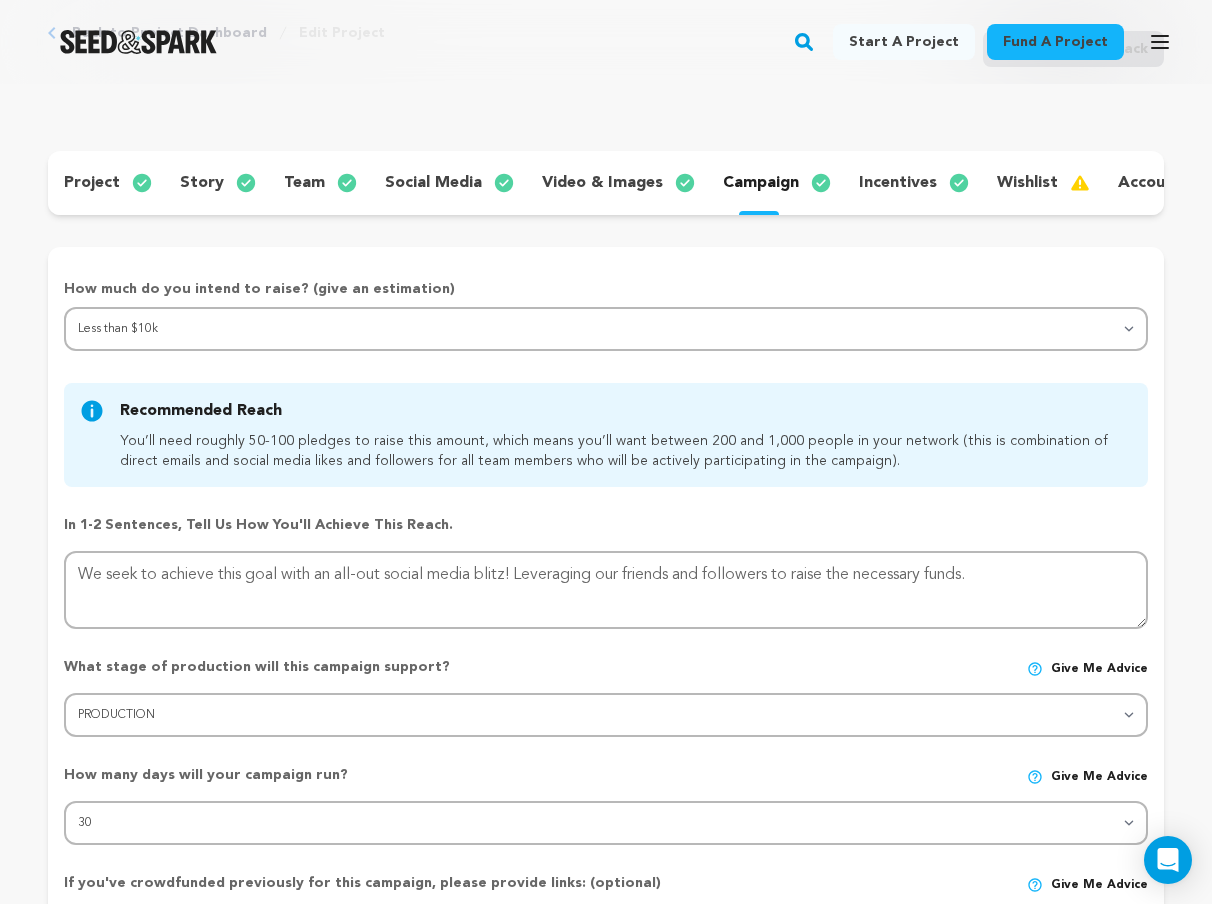 click on "Fund a project
Start a project
Search" at bounding box center [590, 42] 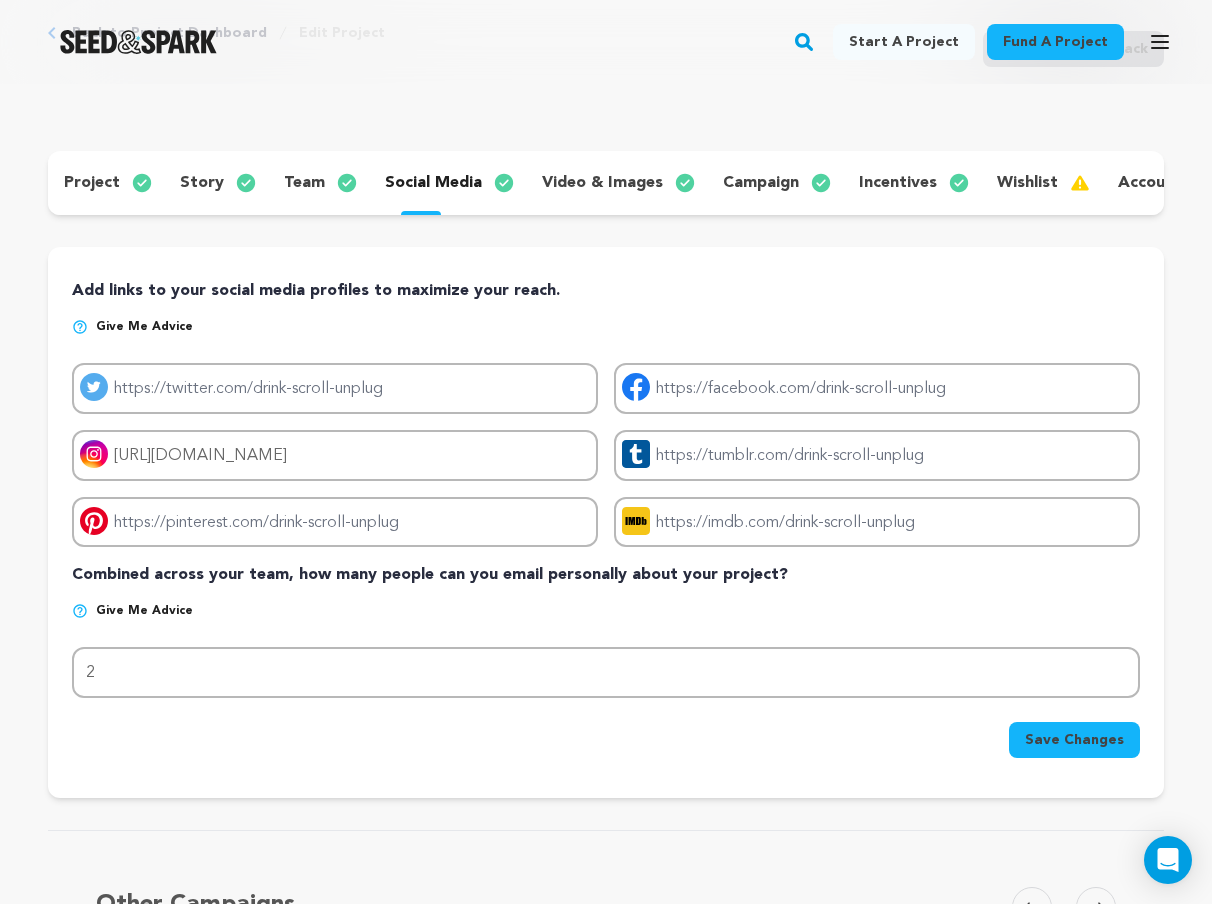 click on "video & images" at bounding box center [602, 183] 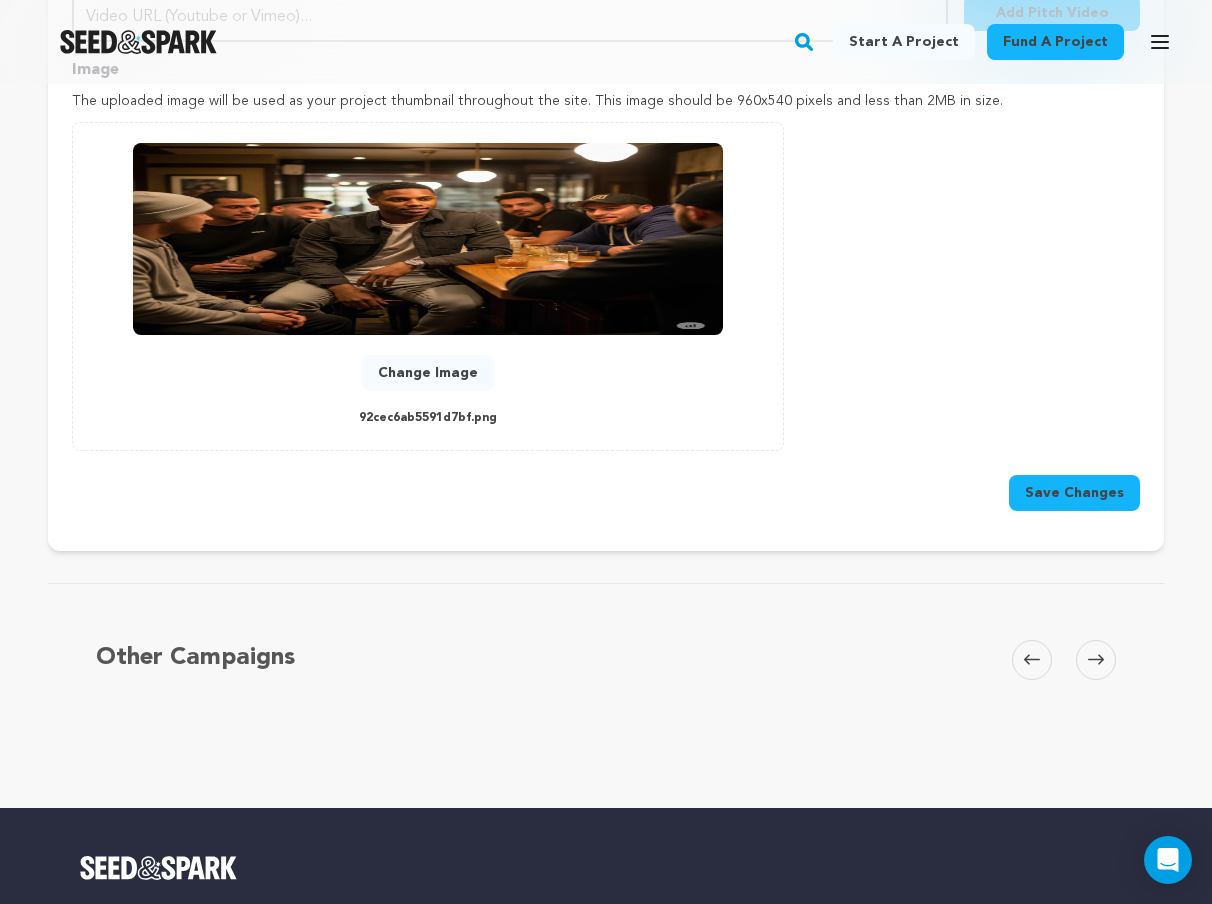 scroll, scrollTop: 1001, scrollLeft: 0, axis: vertical 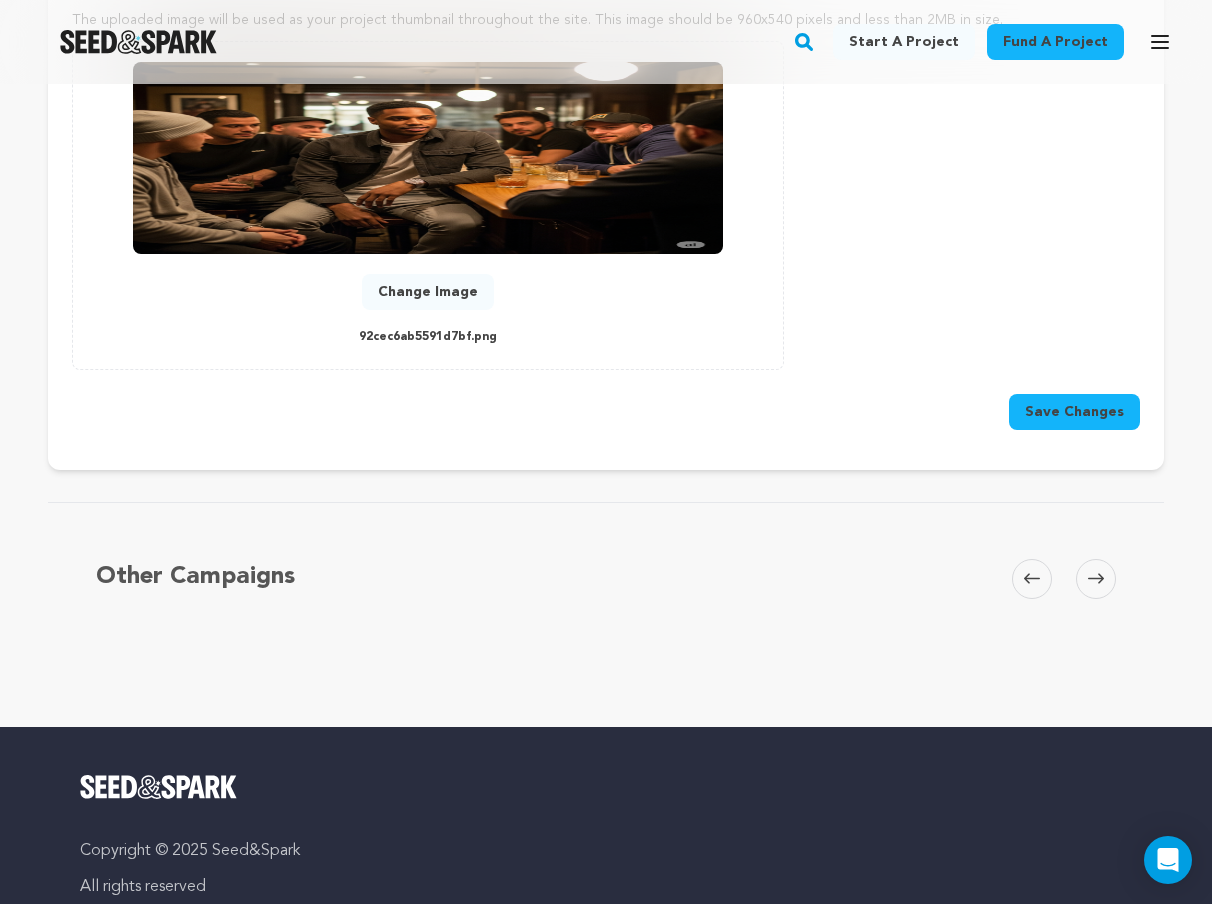 click at bounding box center [428, 158] 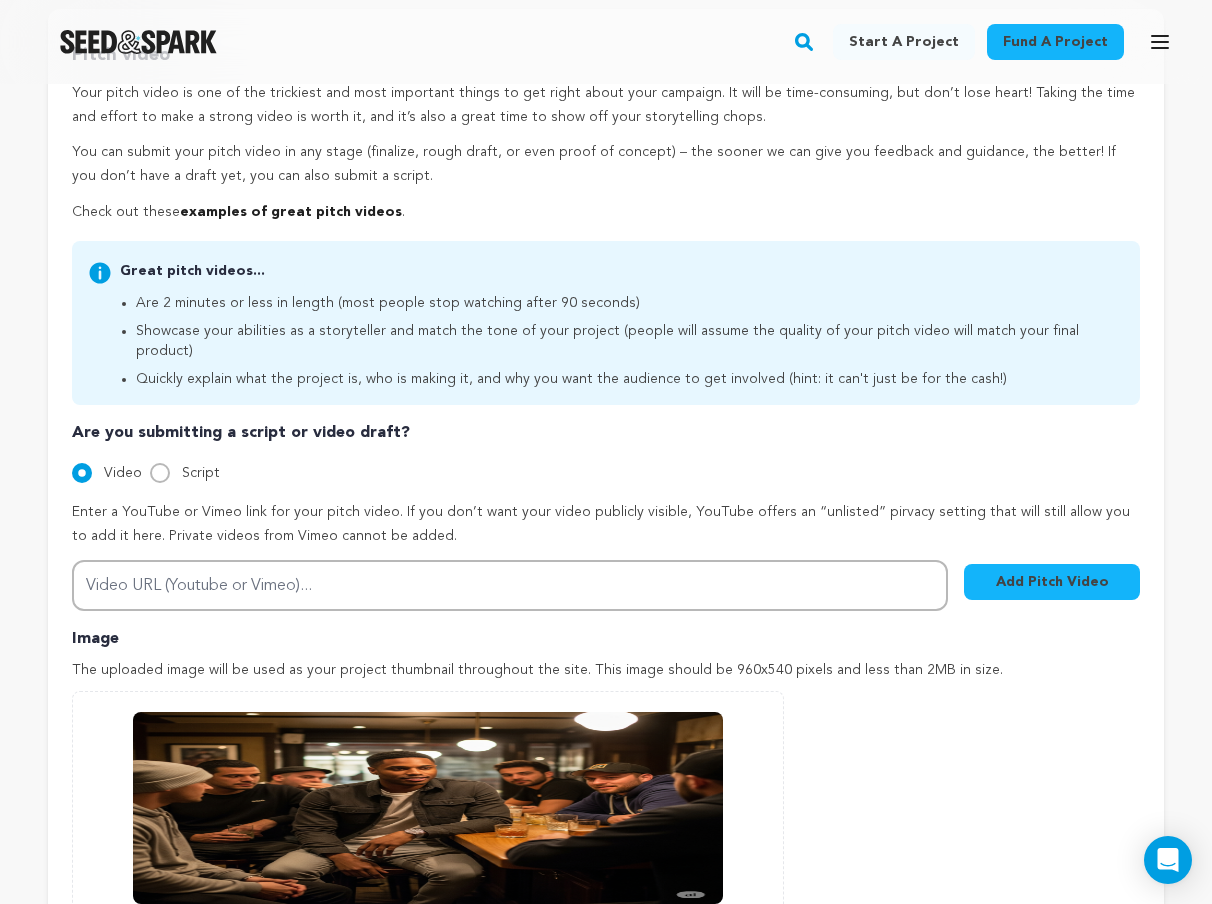 scroll, scrollTop: 0, scrollLeft: 0, axis: both 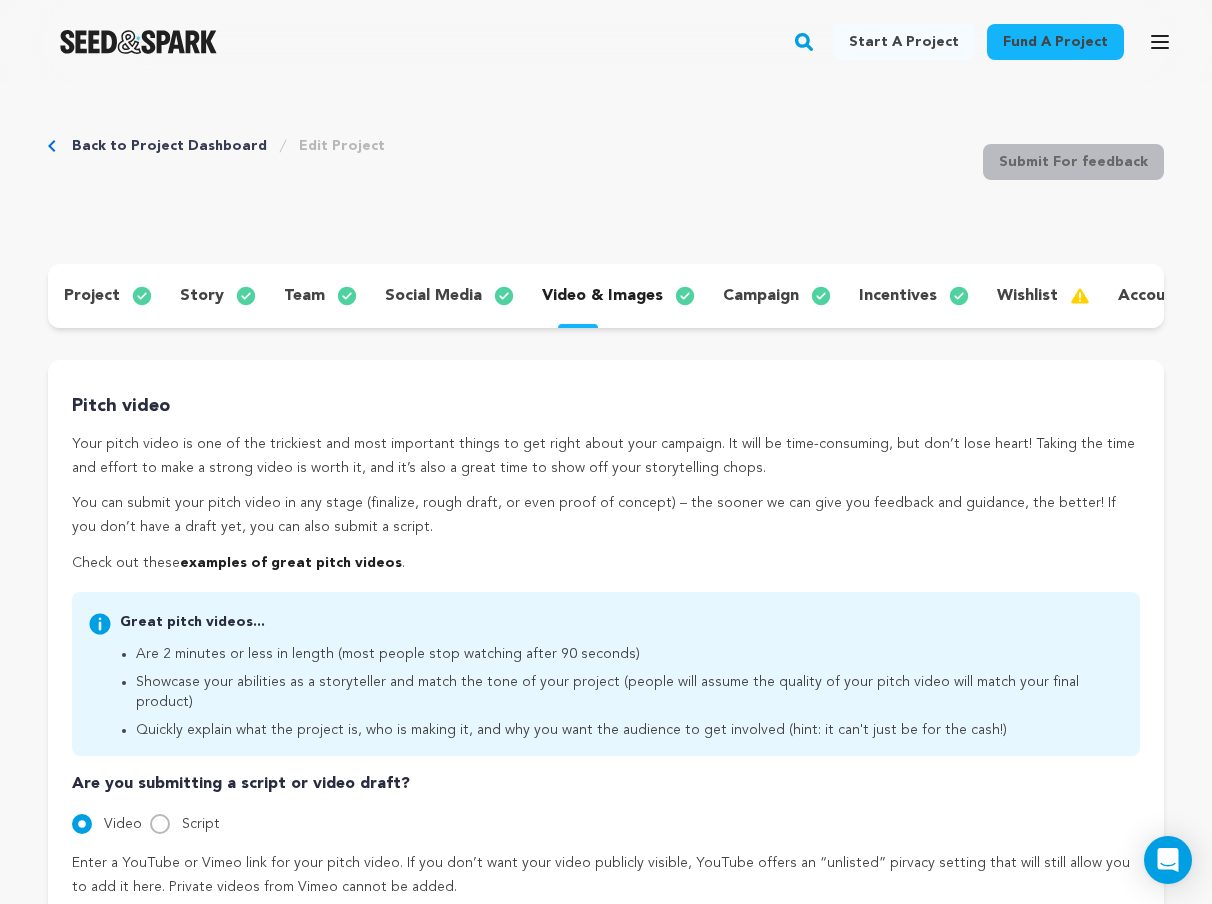 click on "Back to Project Dashboard" at bounding box center [169, 146] 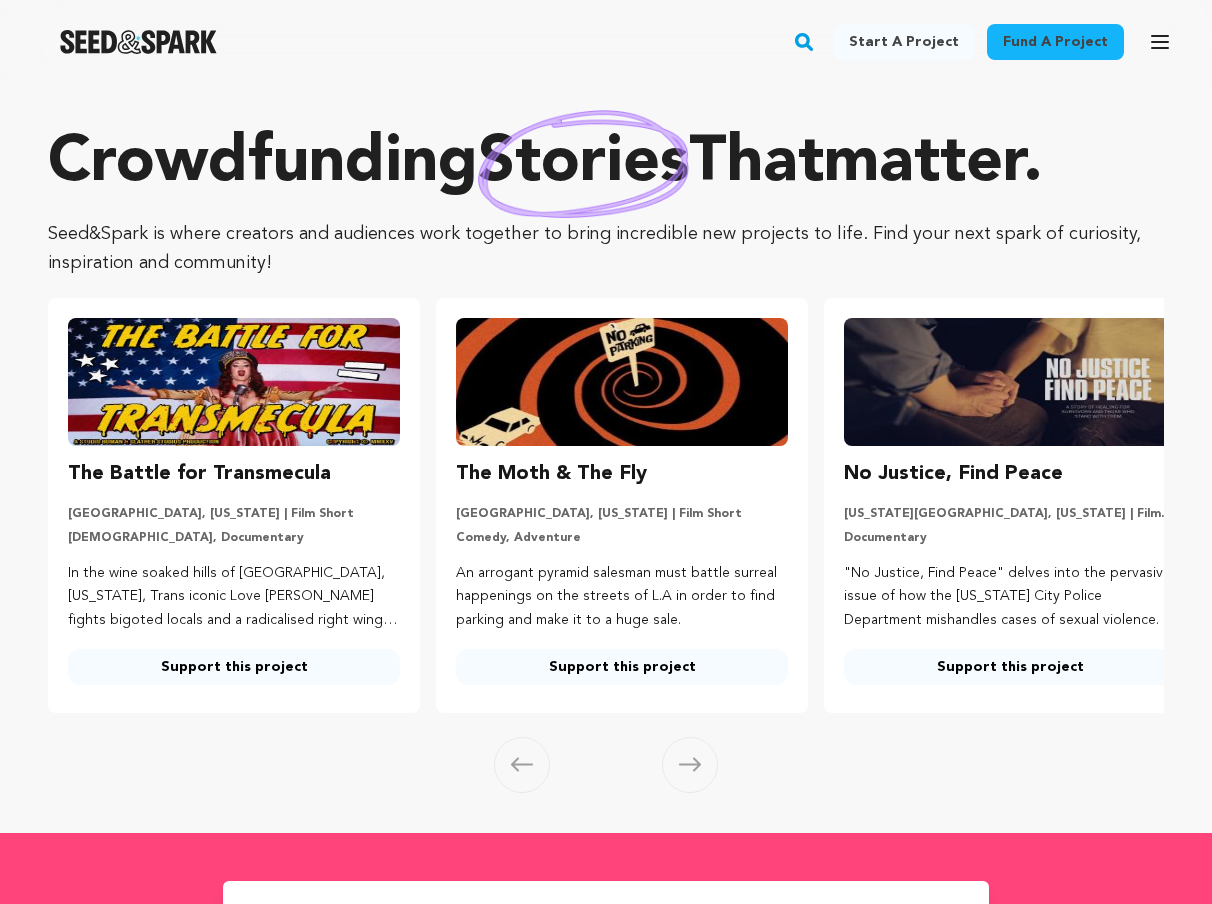 scroll, scrollTop: 0, scrollLeft: 0, axis: both 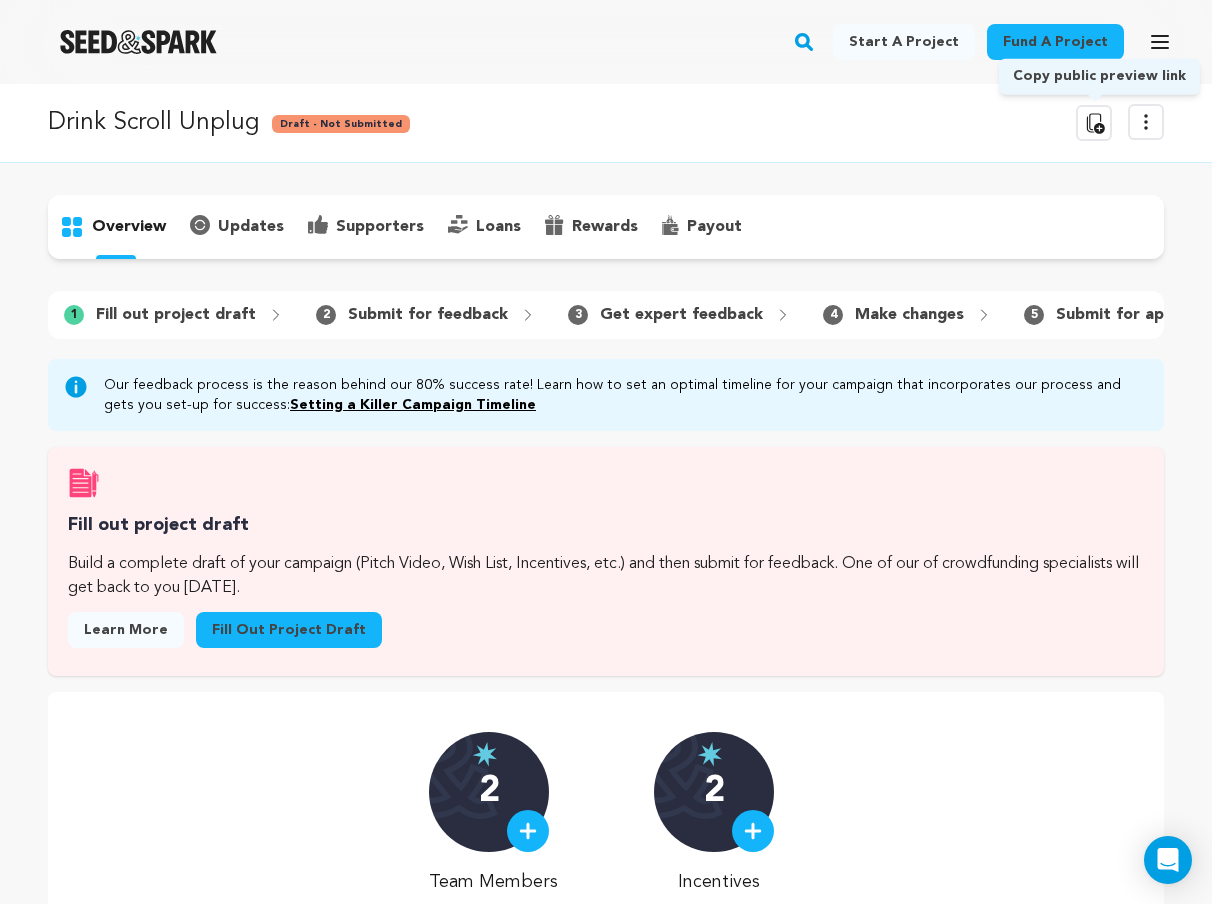 click 